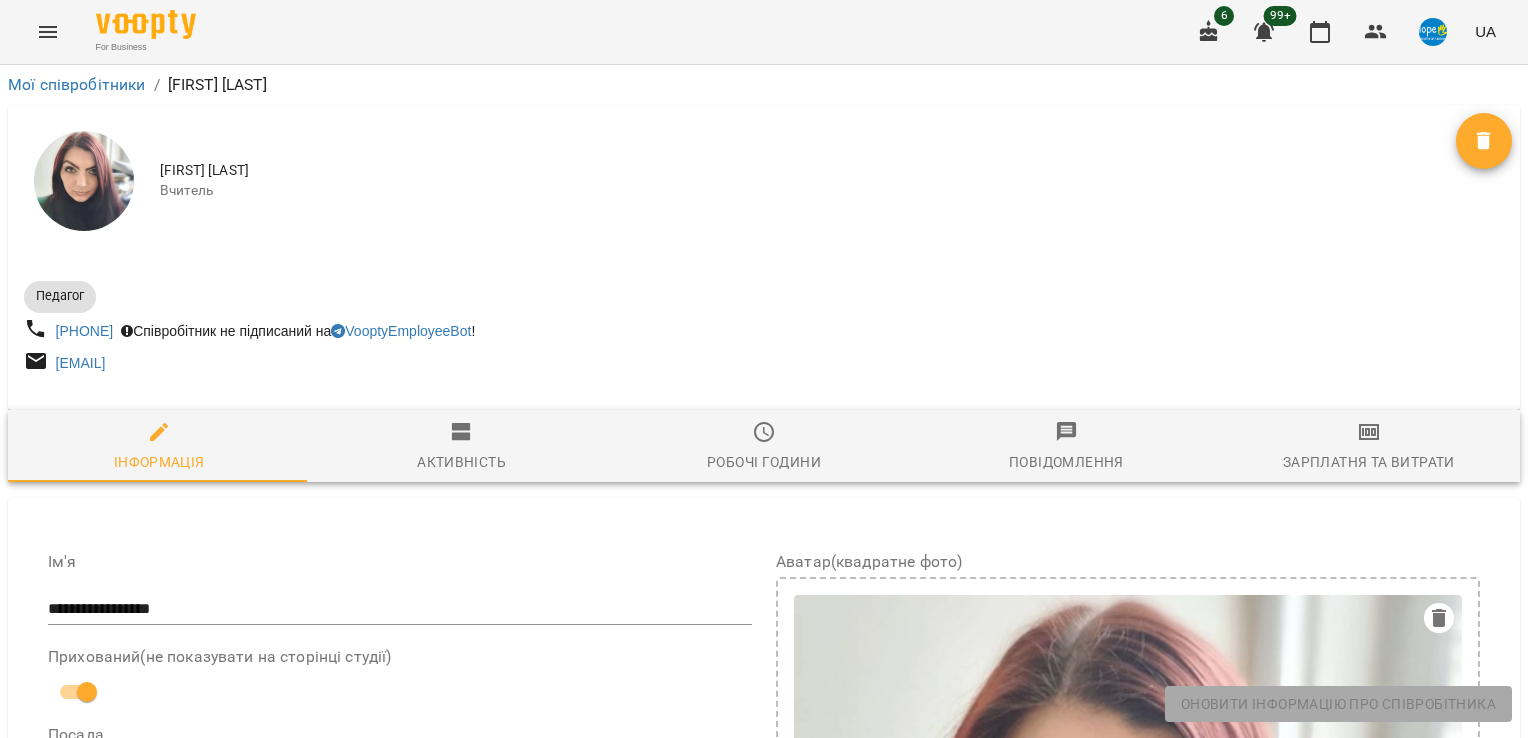 select on "**" 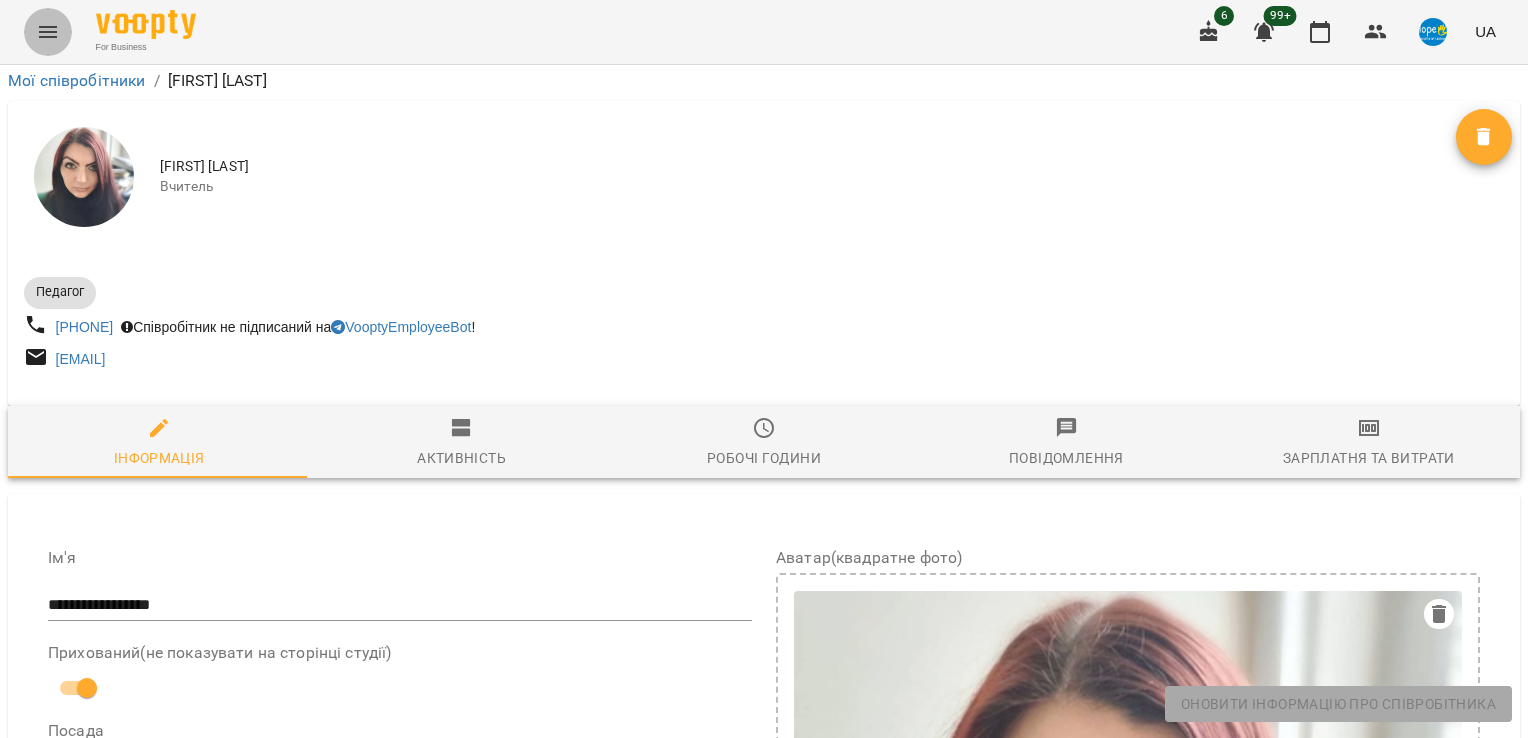 click 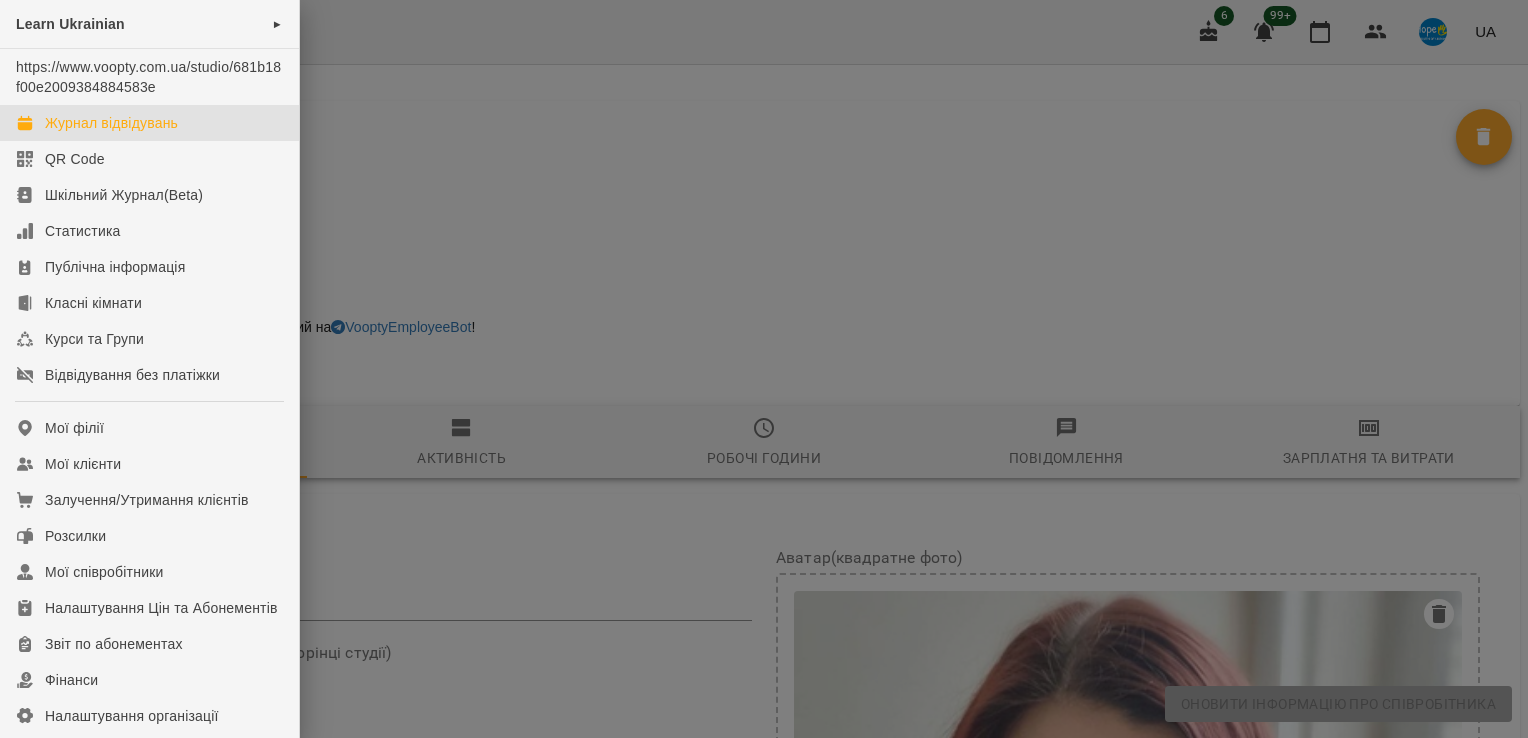 click on "Журнал відвідувань" at bounding box center (149, 123) 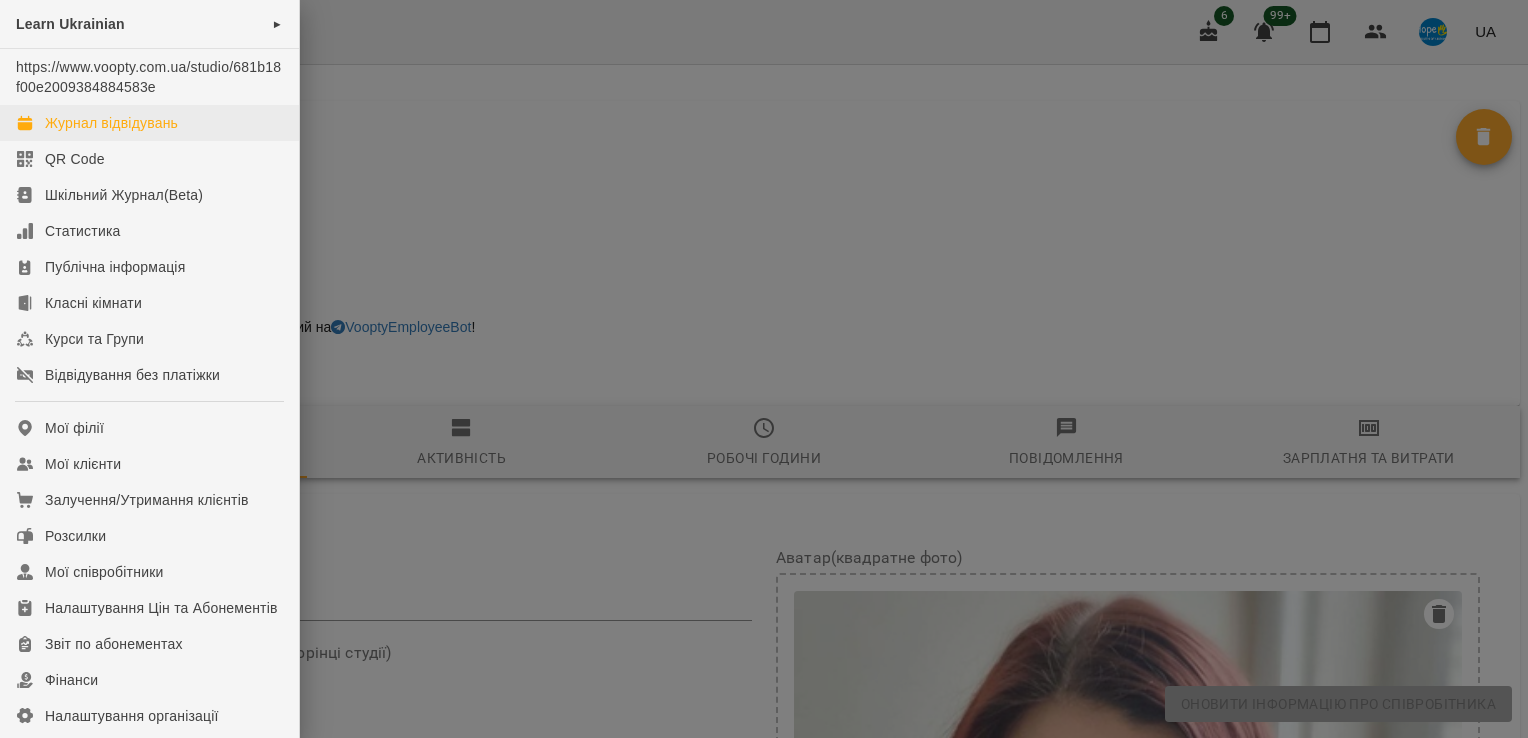 scroll, scrollTop: 0, scrollLeft: 0, axis: both 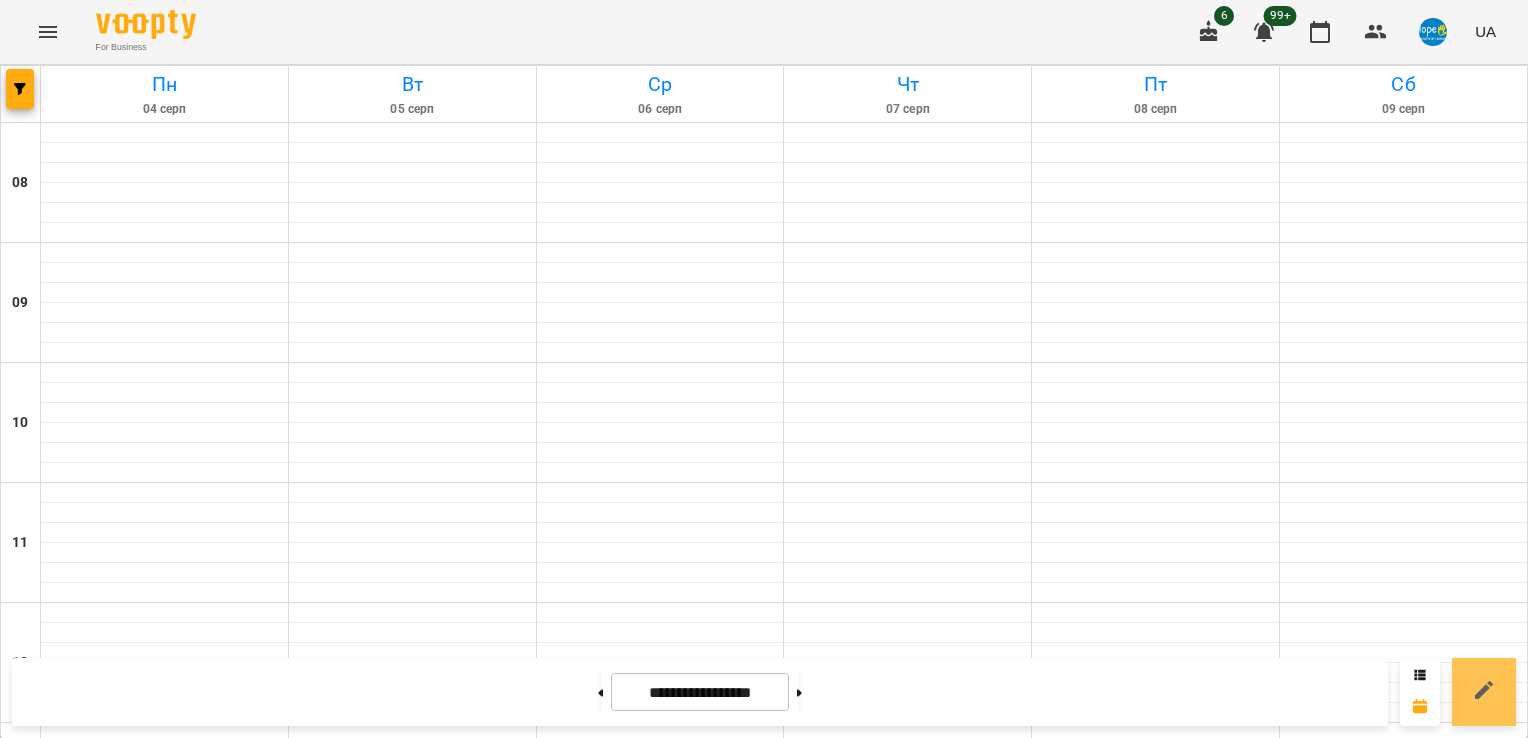 click 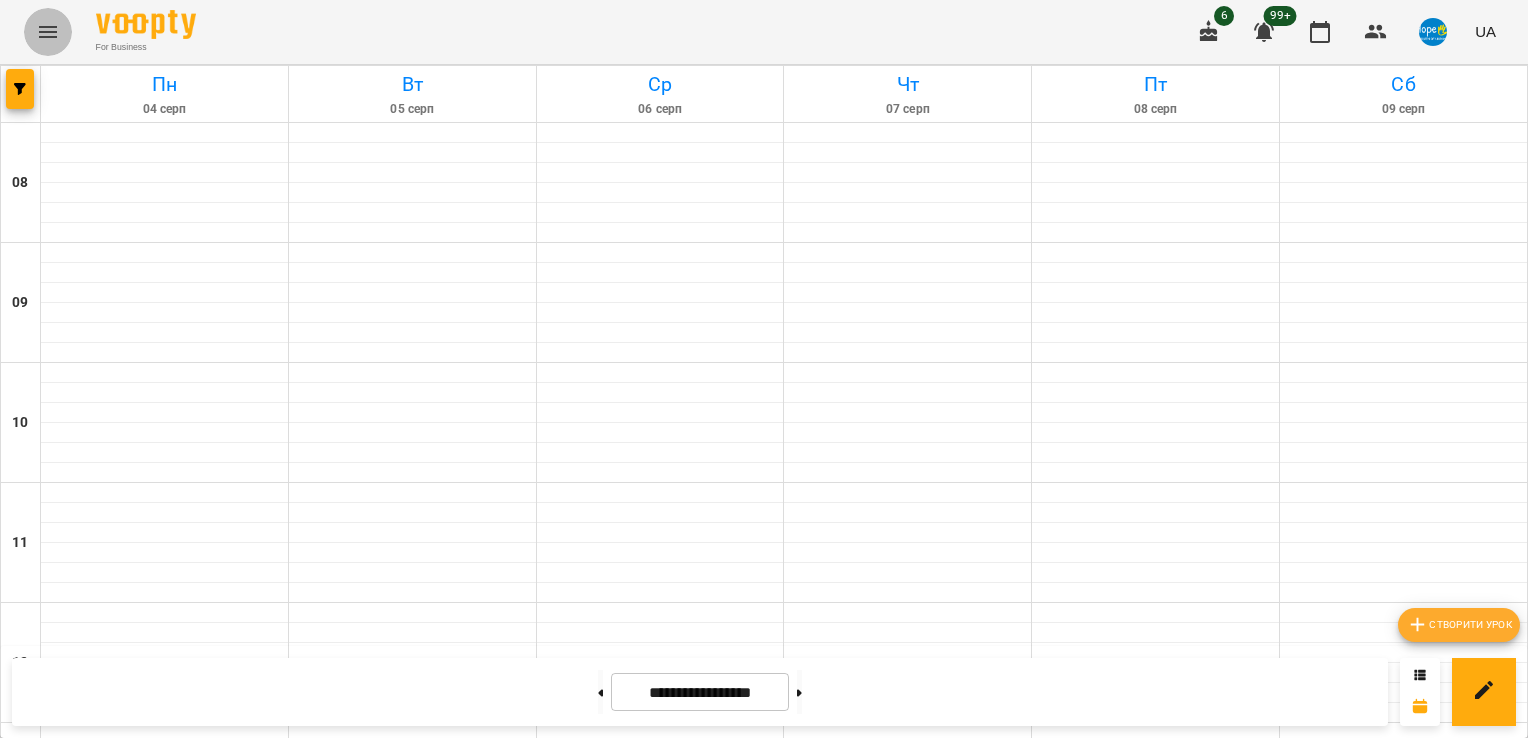click 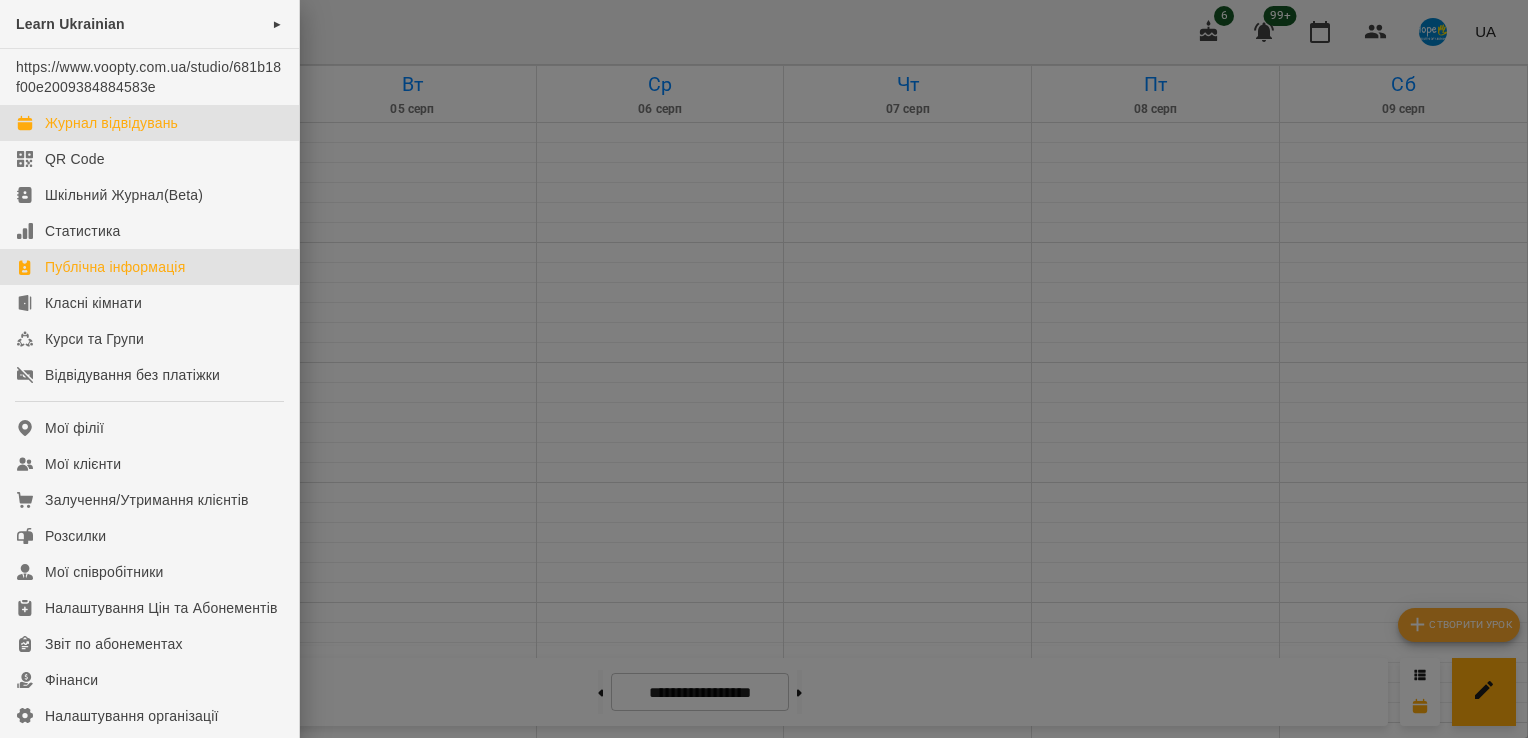 click on "Публічна інформація" at bounding box center (149, 267) 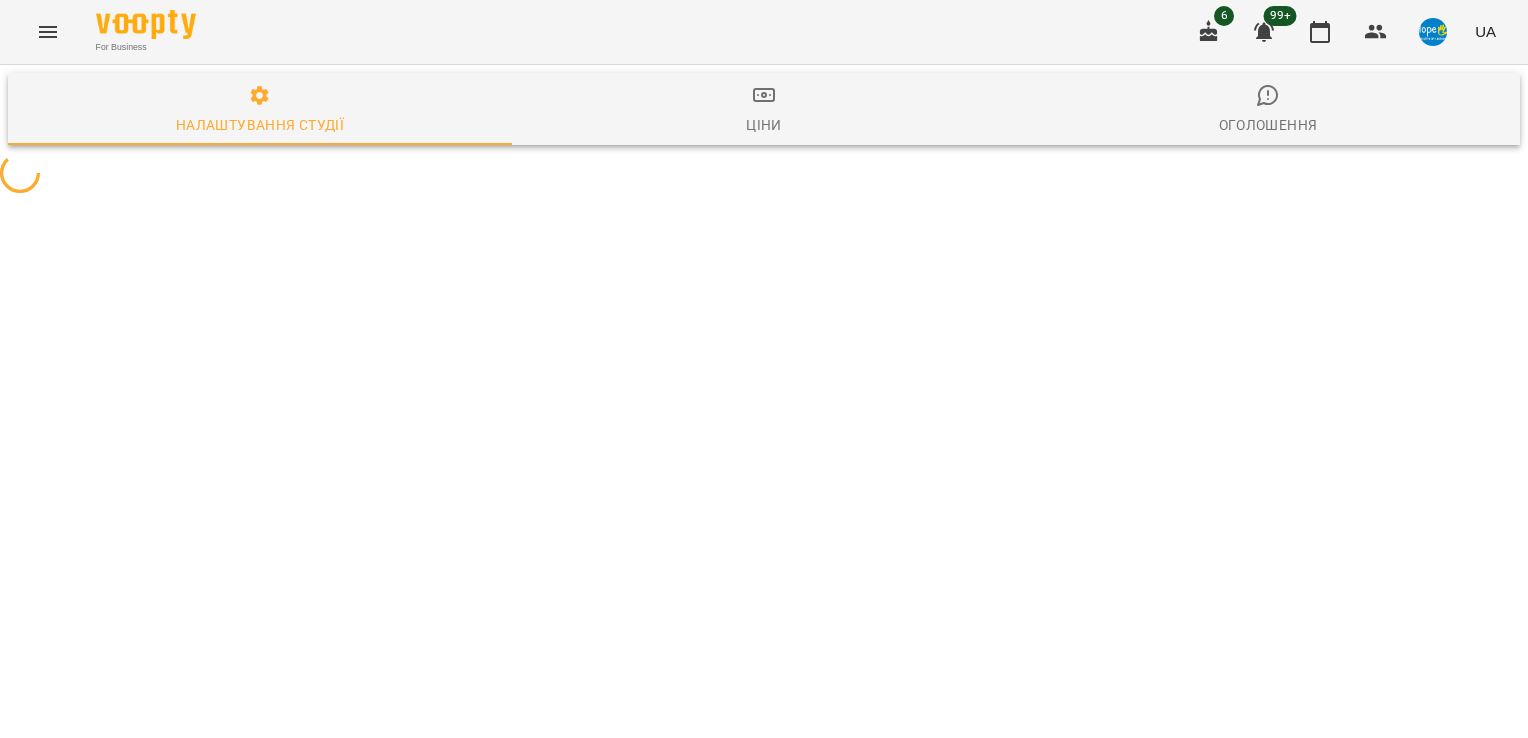 select on "**" 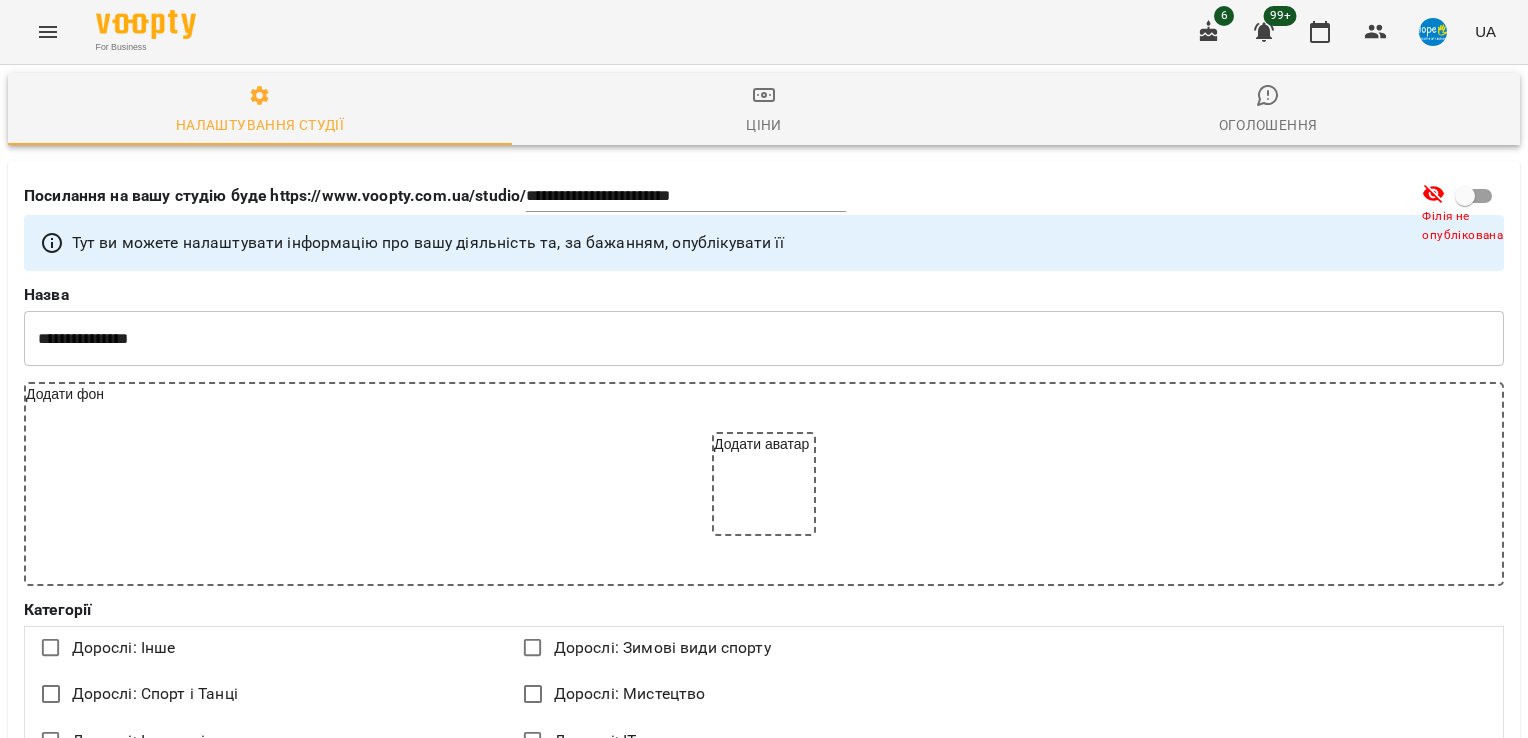 click on "Додати аватар" at bounding box center [764, 484] 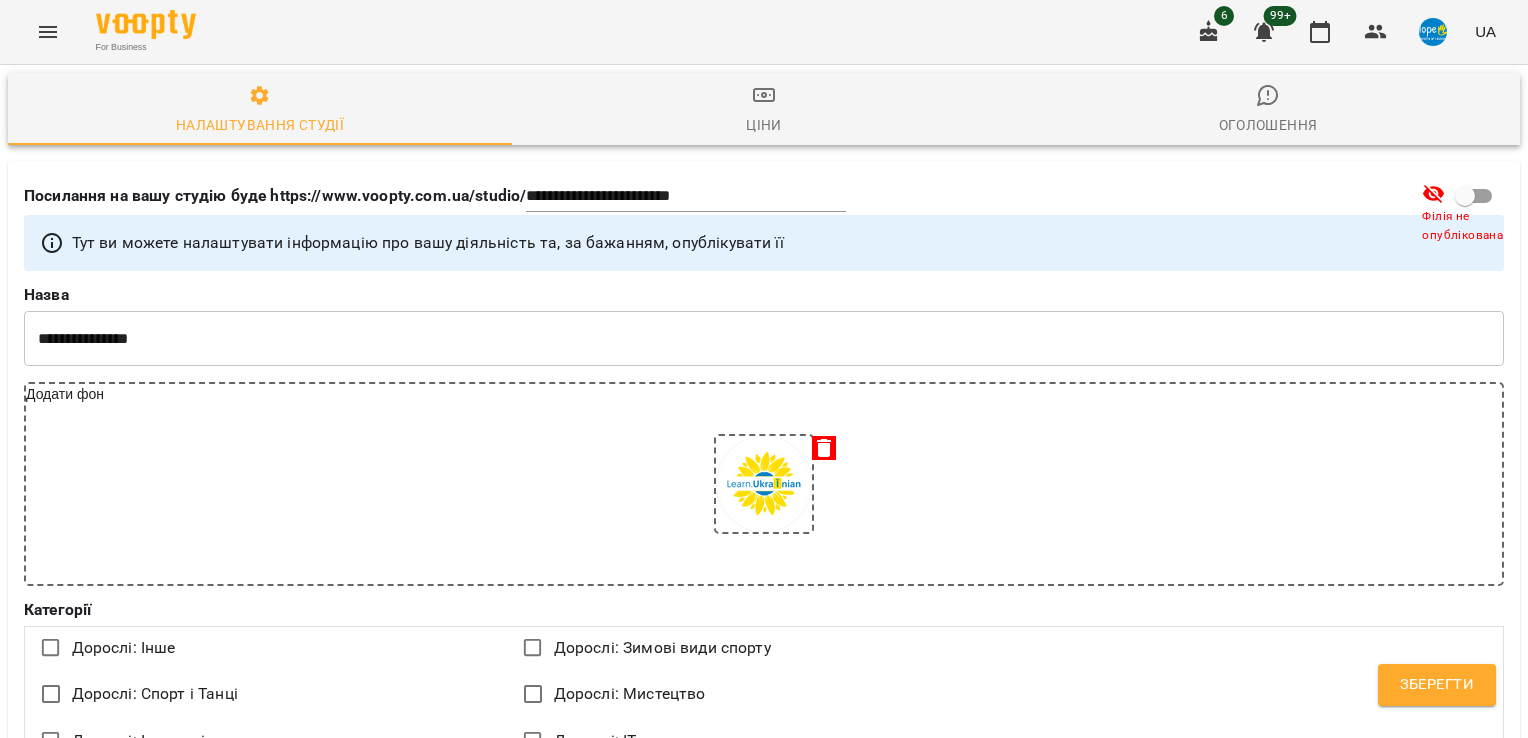 scroll, scrollTop: 200, scrollLeft: 0, axis: vertical 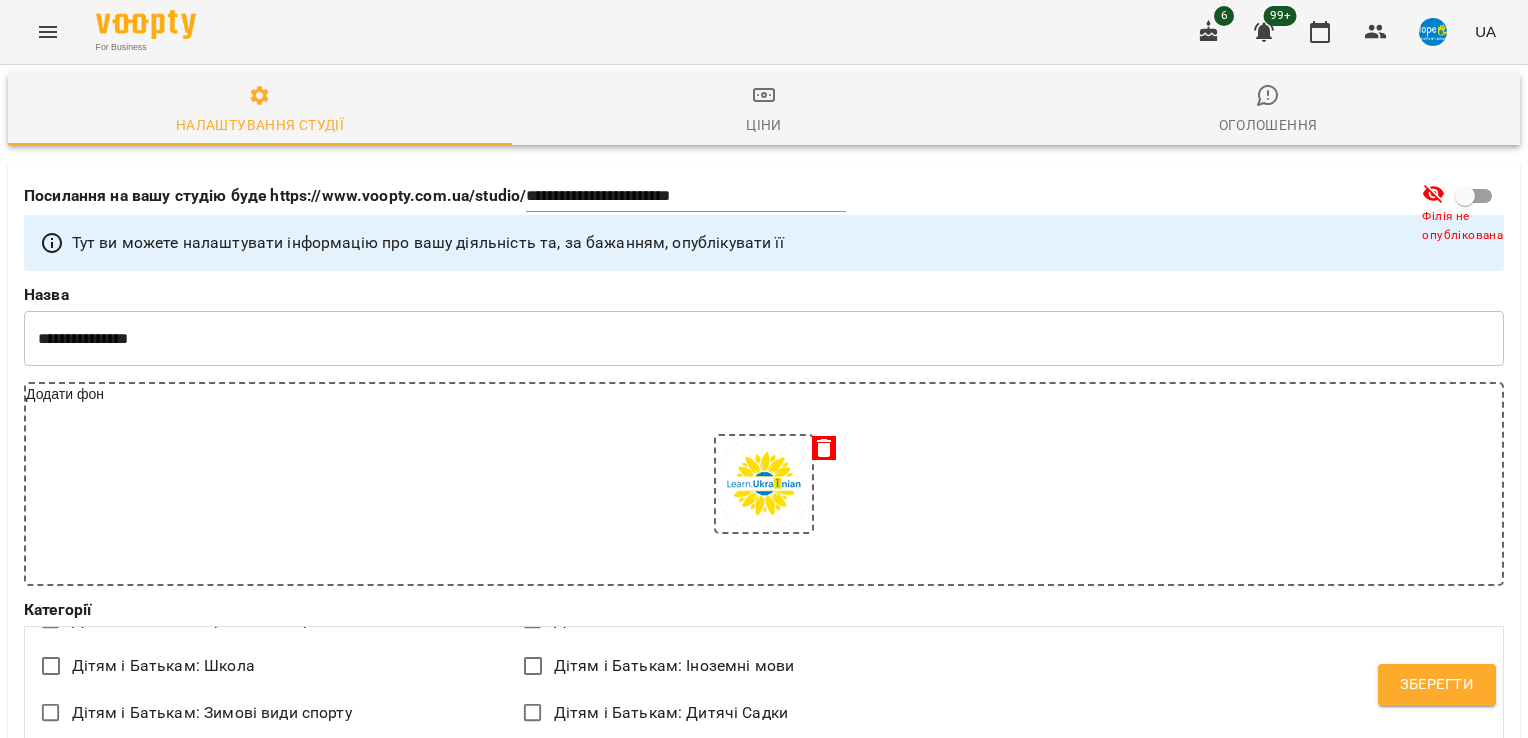 click on "Надрукуйте або оберіть..." at bounding box center [745, 1002] 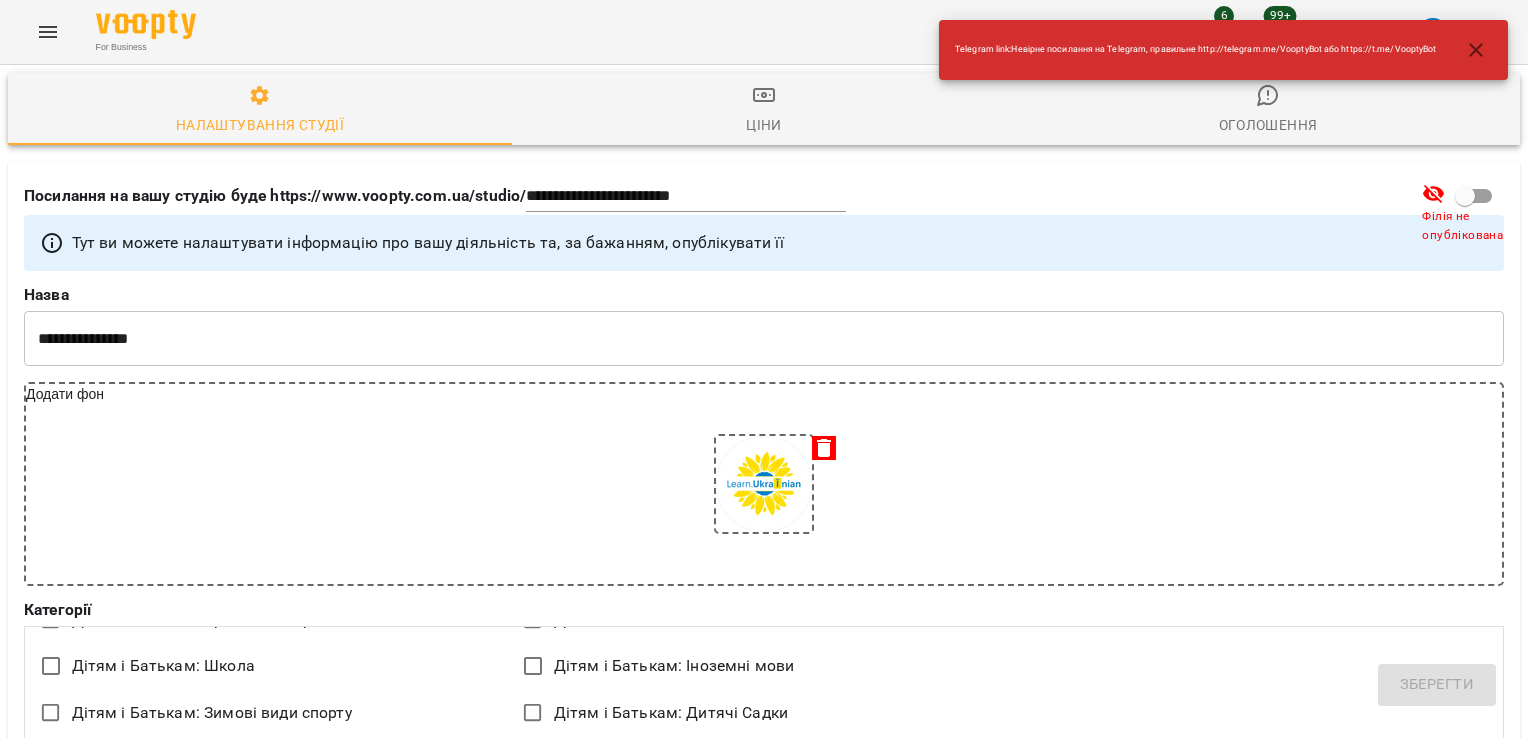 type on "**********" 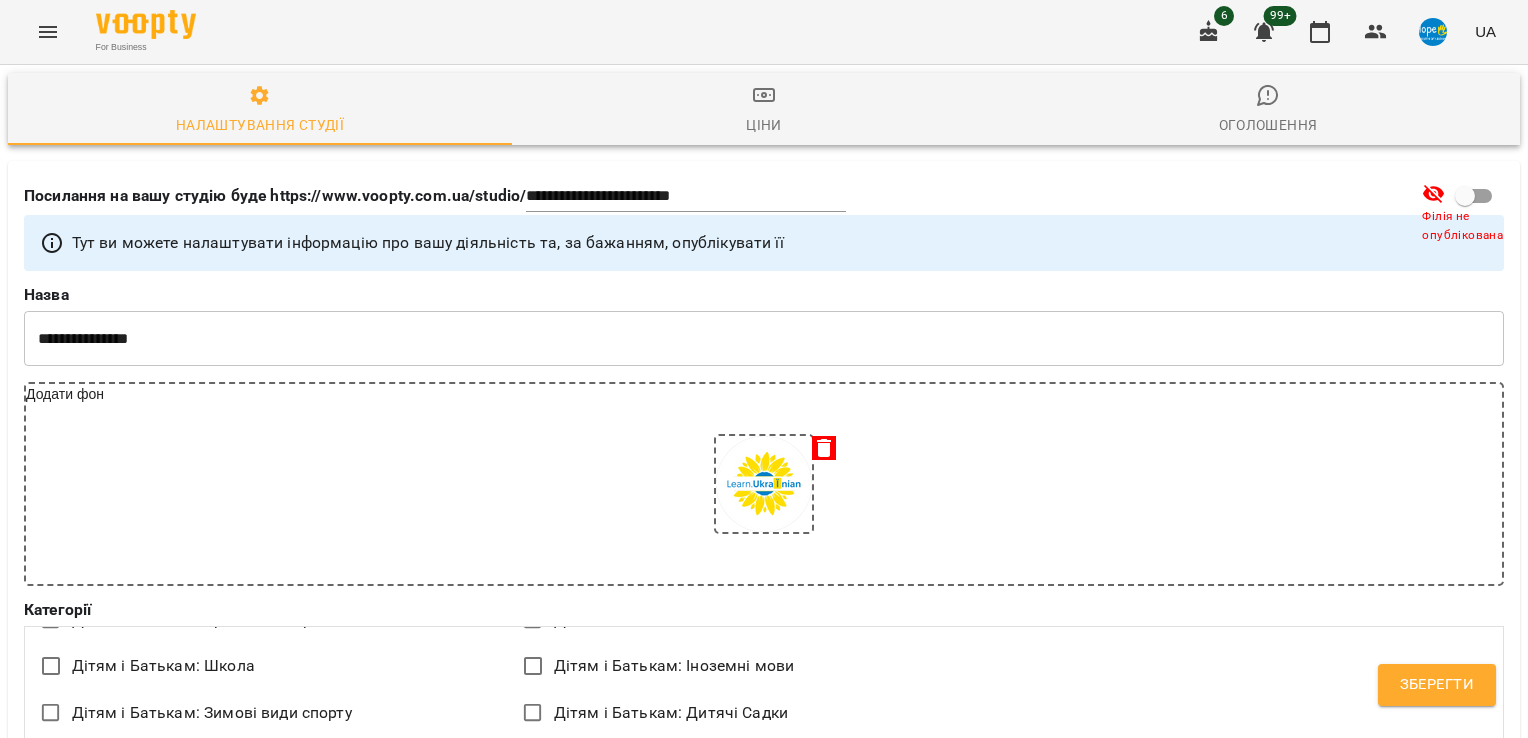 type 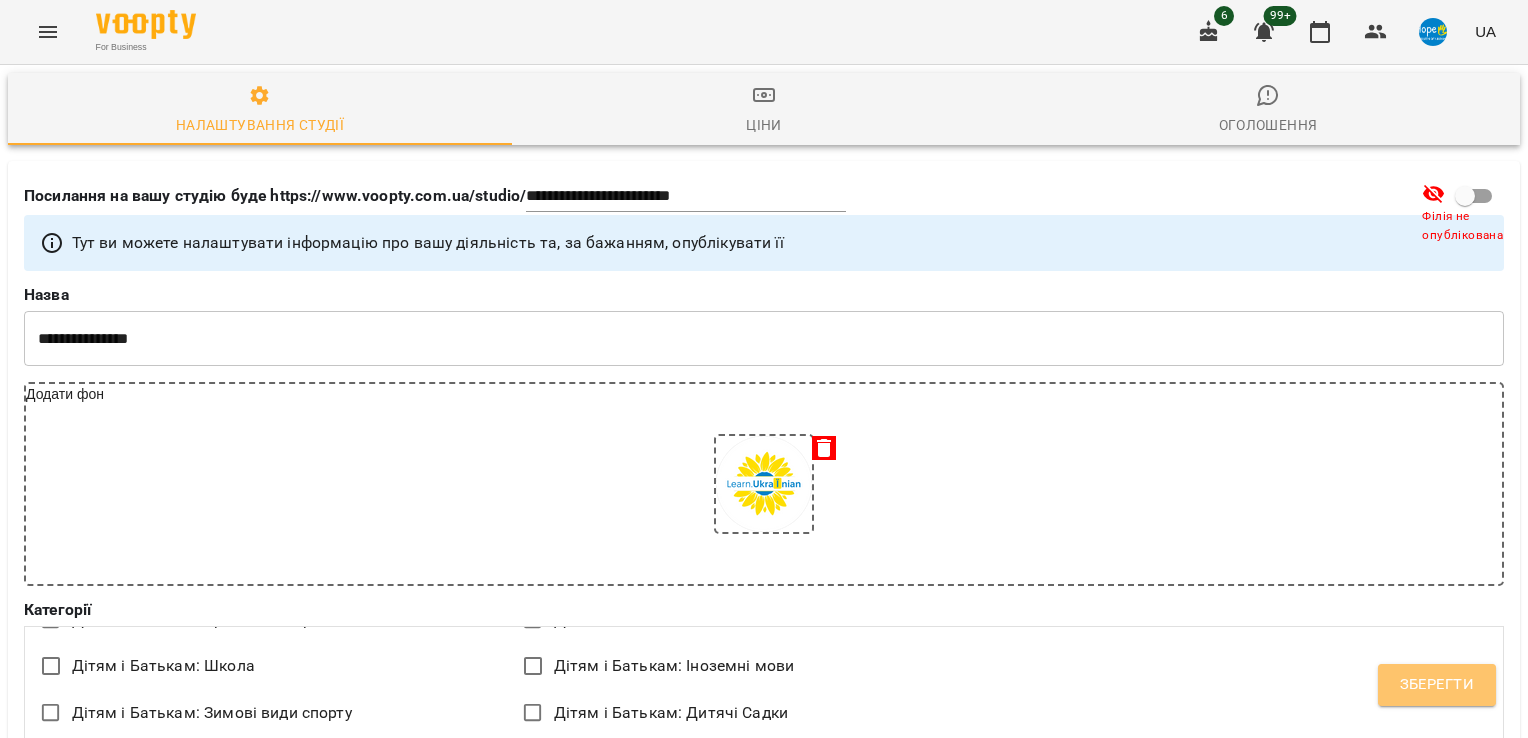 click on "Зберегти" at bounding box center [1437, 685] 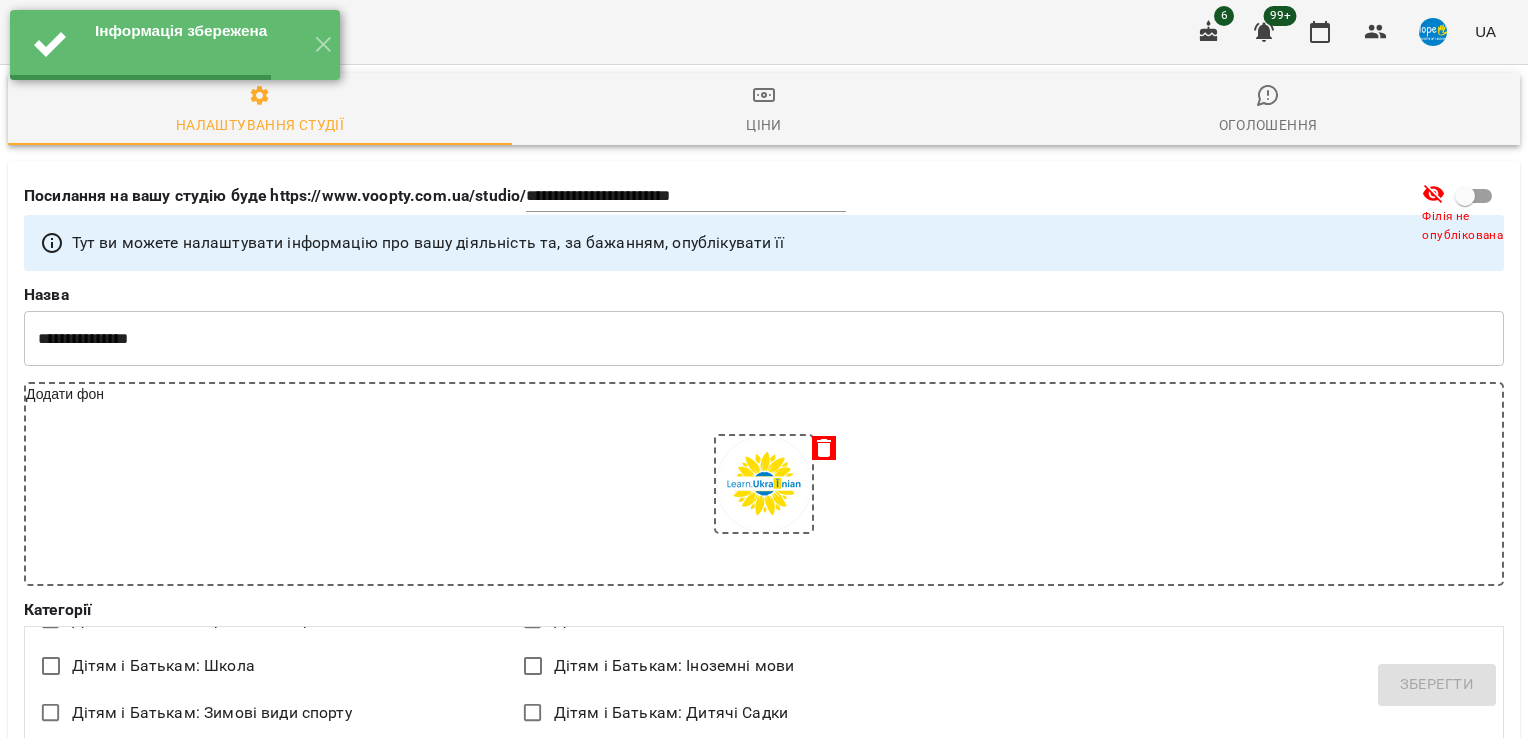 select on "**" 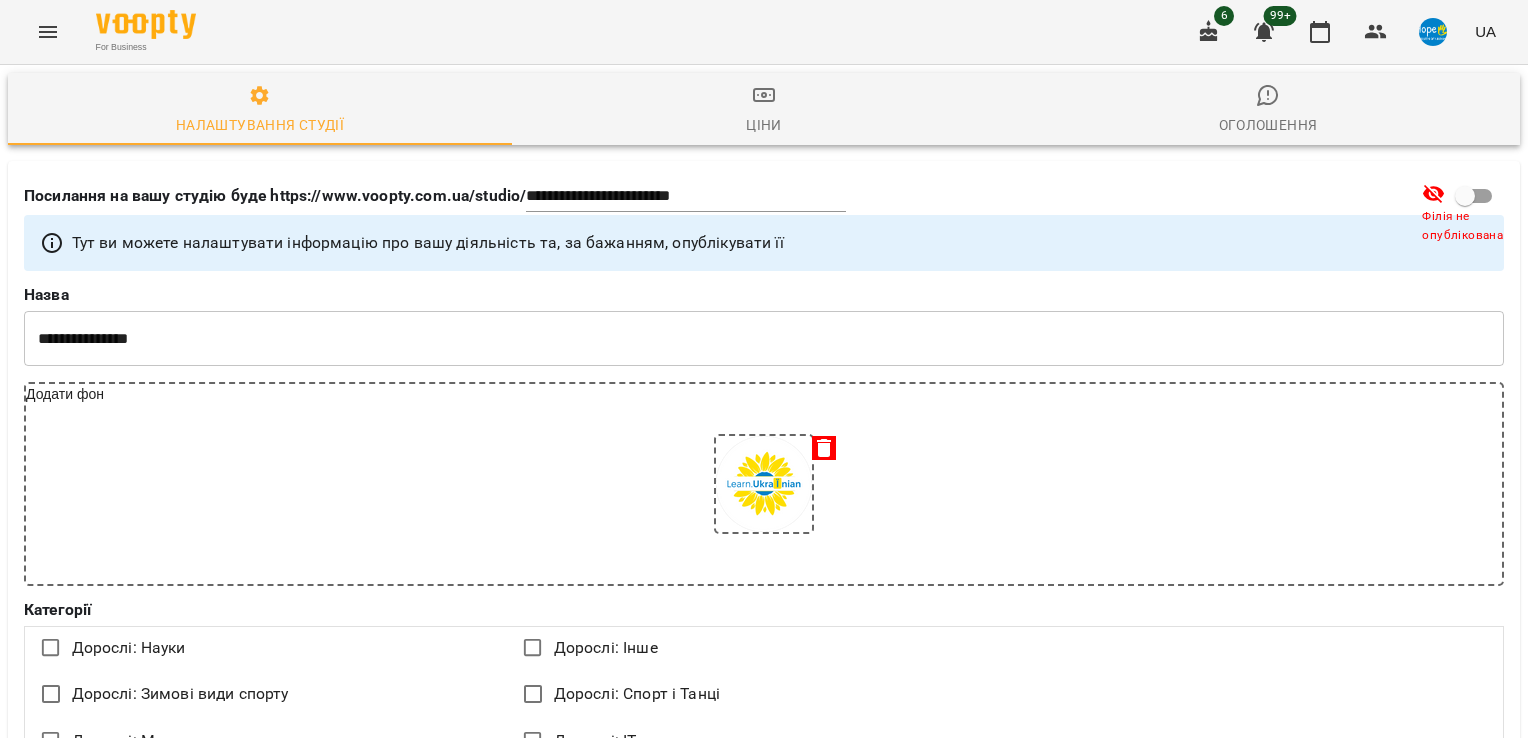 scroll, scrollTop: 2960, scrollLeft: 0, axis: vertical 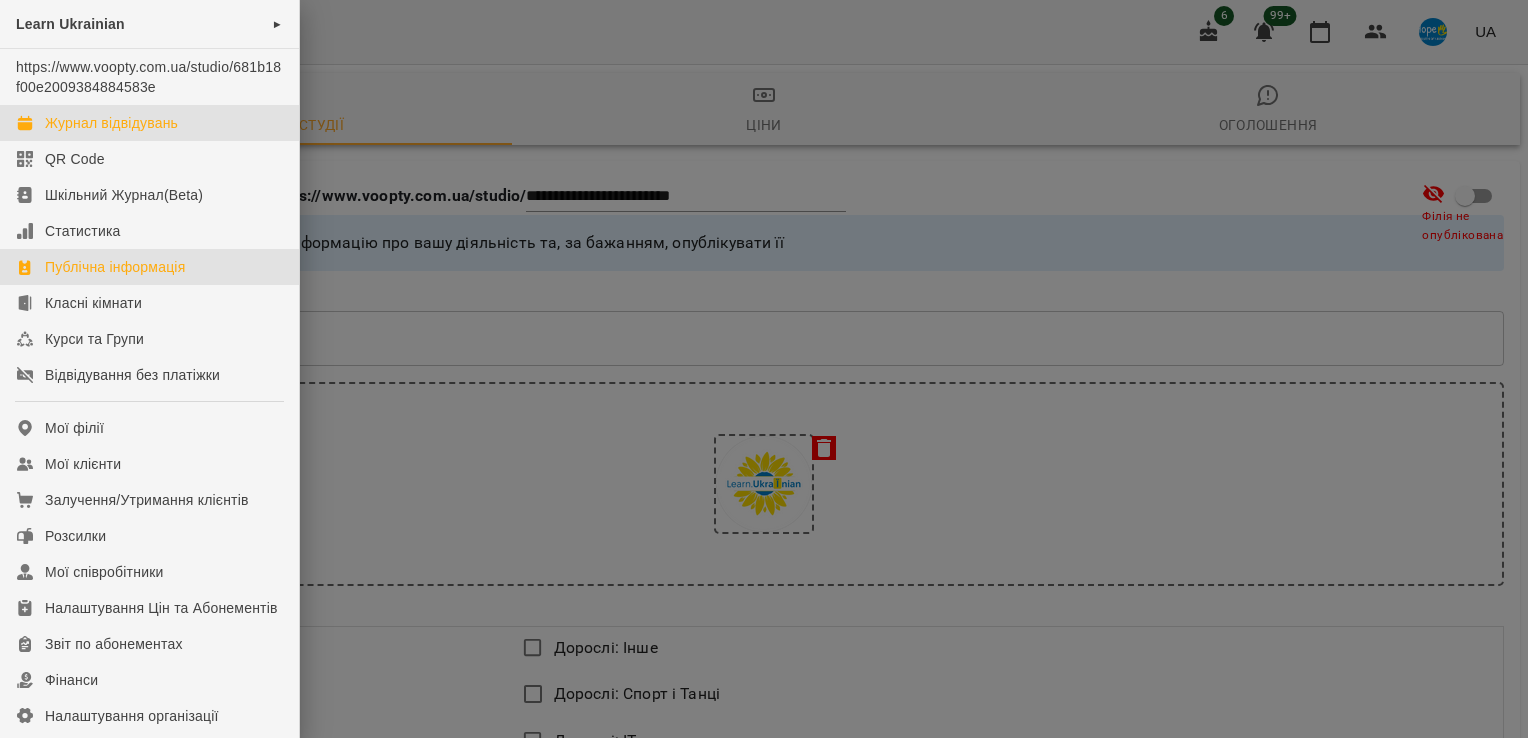 click on "Журнал відвідувань" at bounding box center [111, 123] 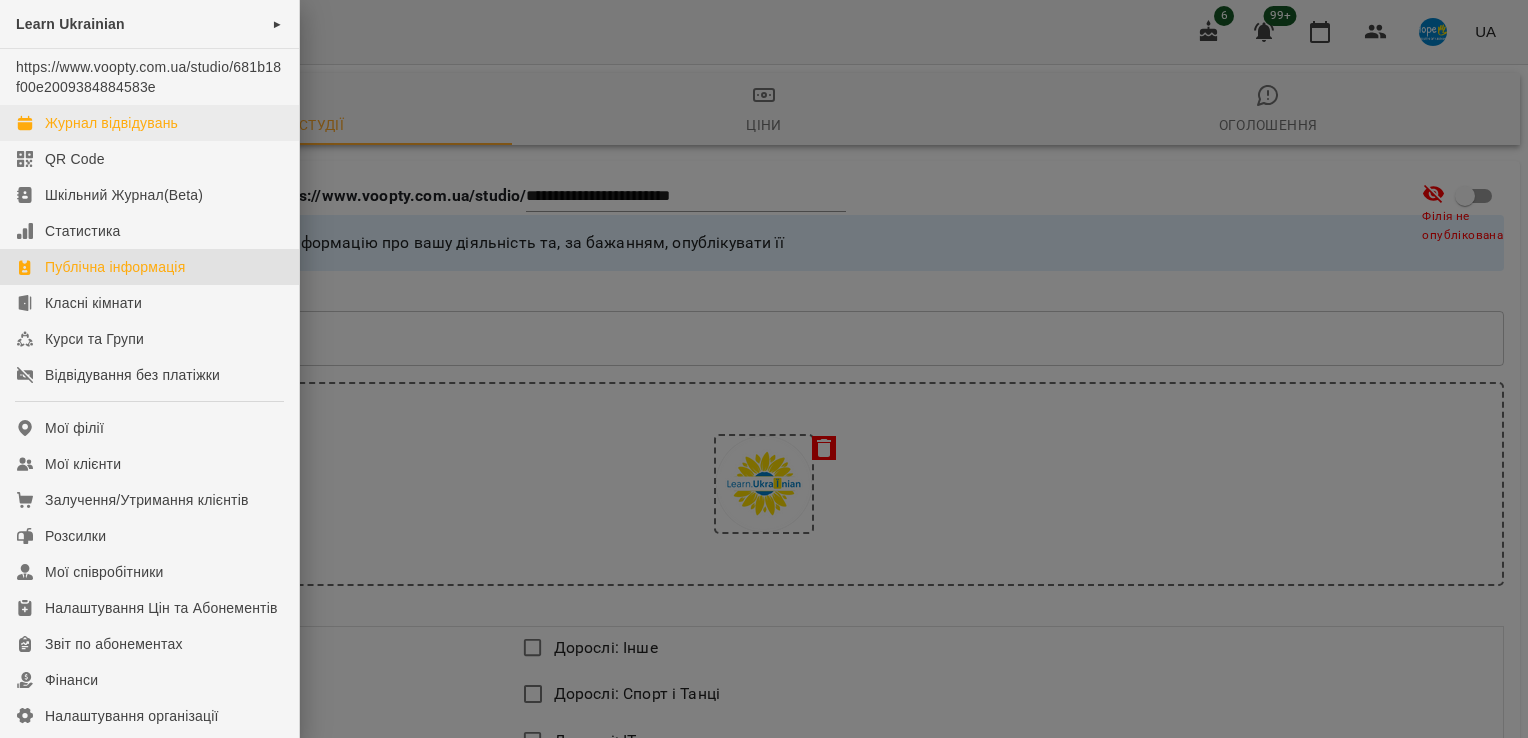 scroll, scrollTop: 0, scrollLeft: 0, axis: both 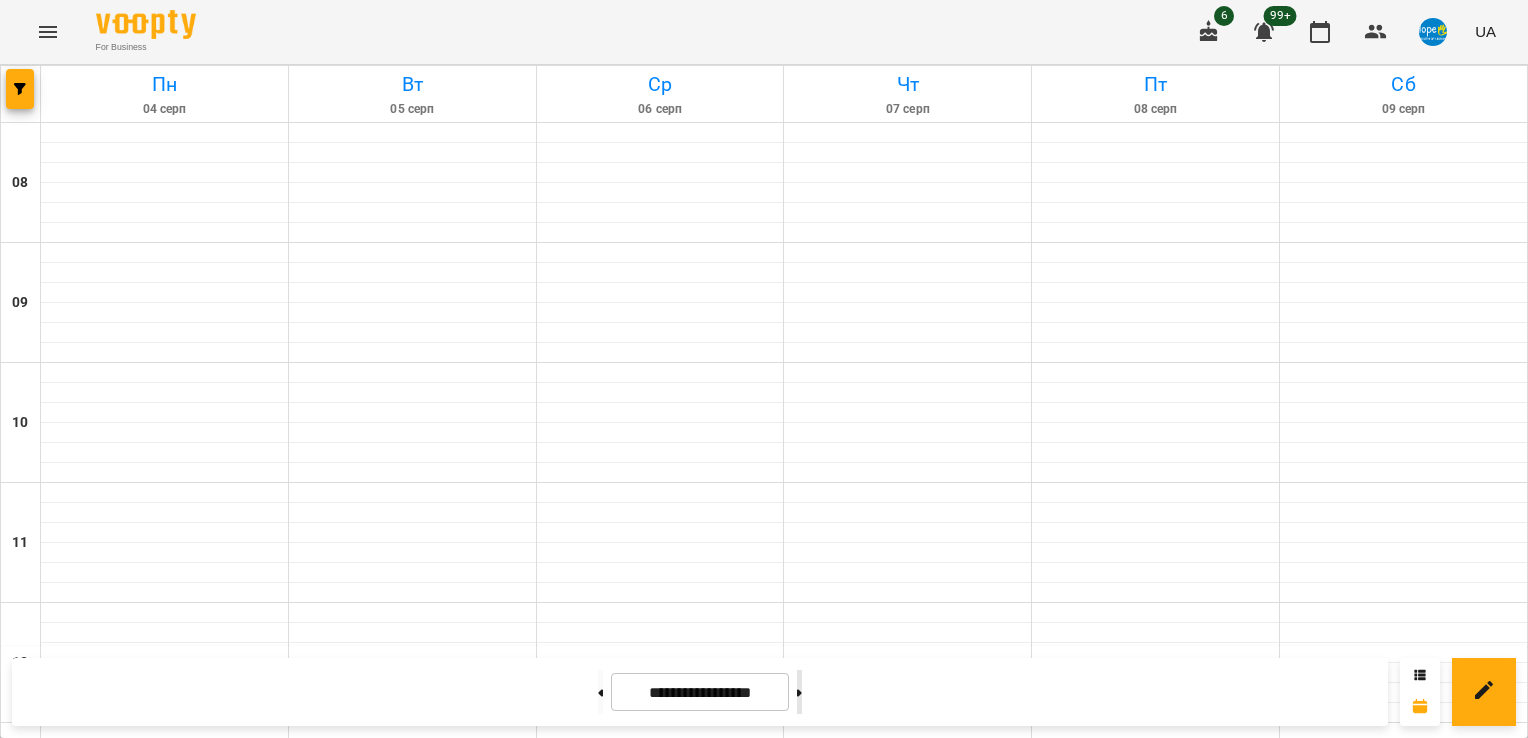click at bounding box center [799, 692] 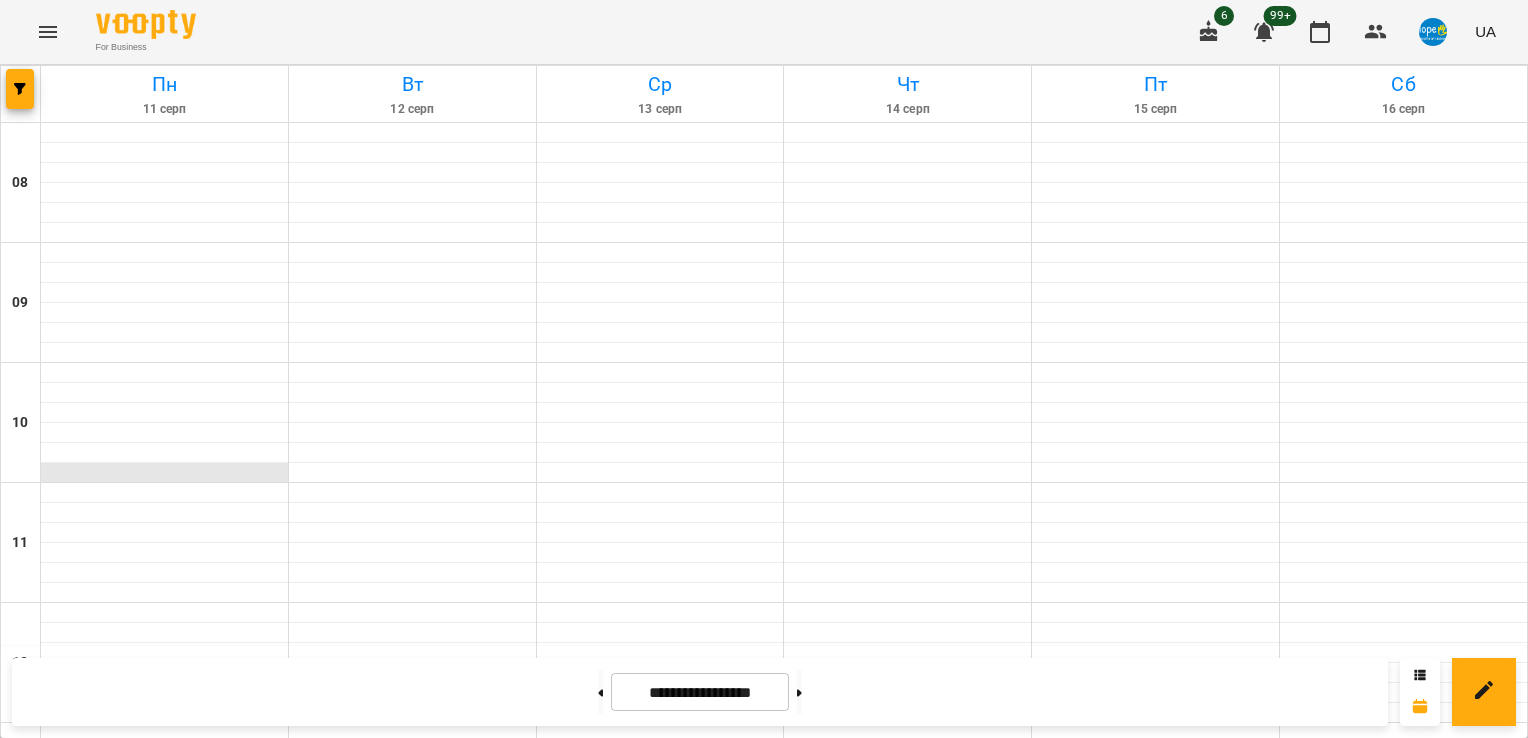 scroll, scrollTop: 400, scrollLeft: 0, axis: vertical 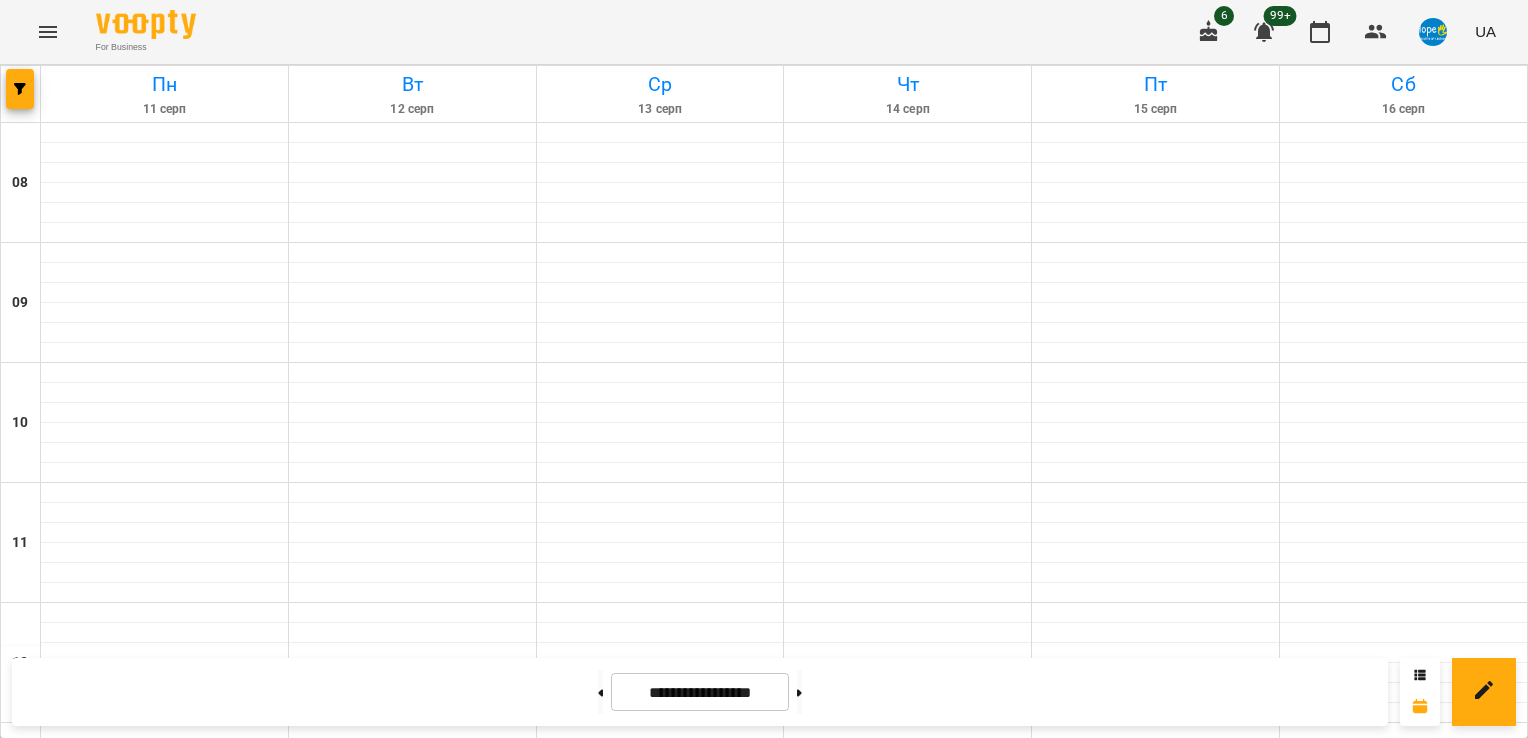 click at bounding box center [164, 1013] 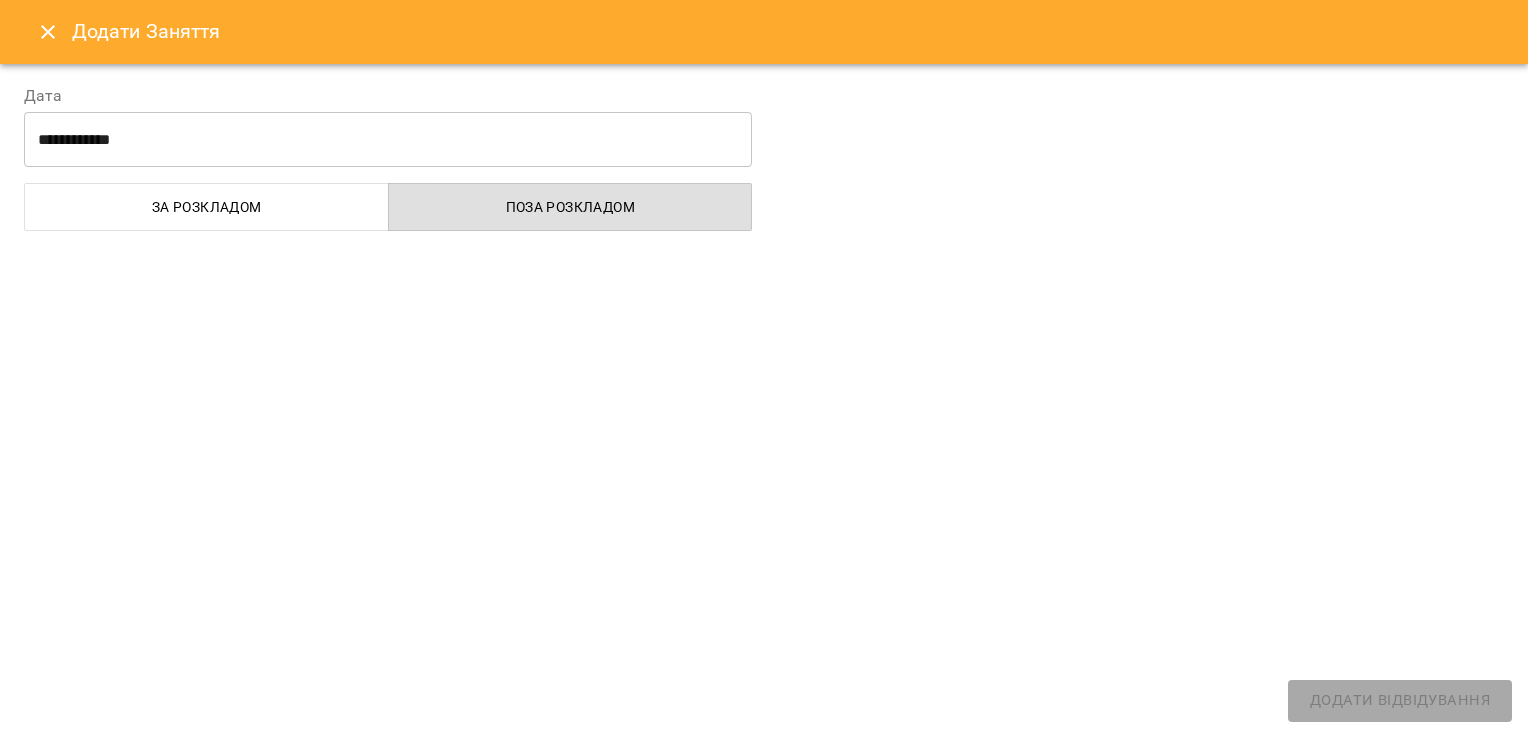 select 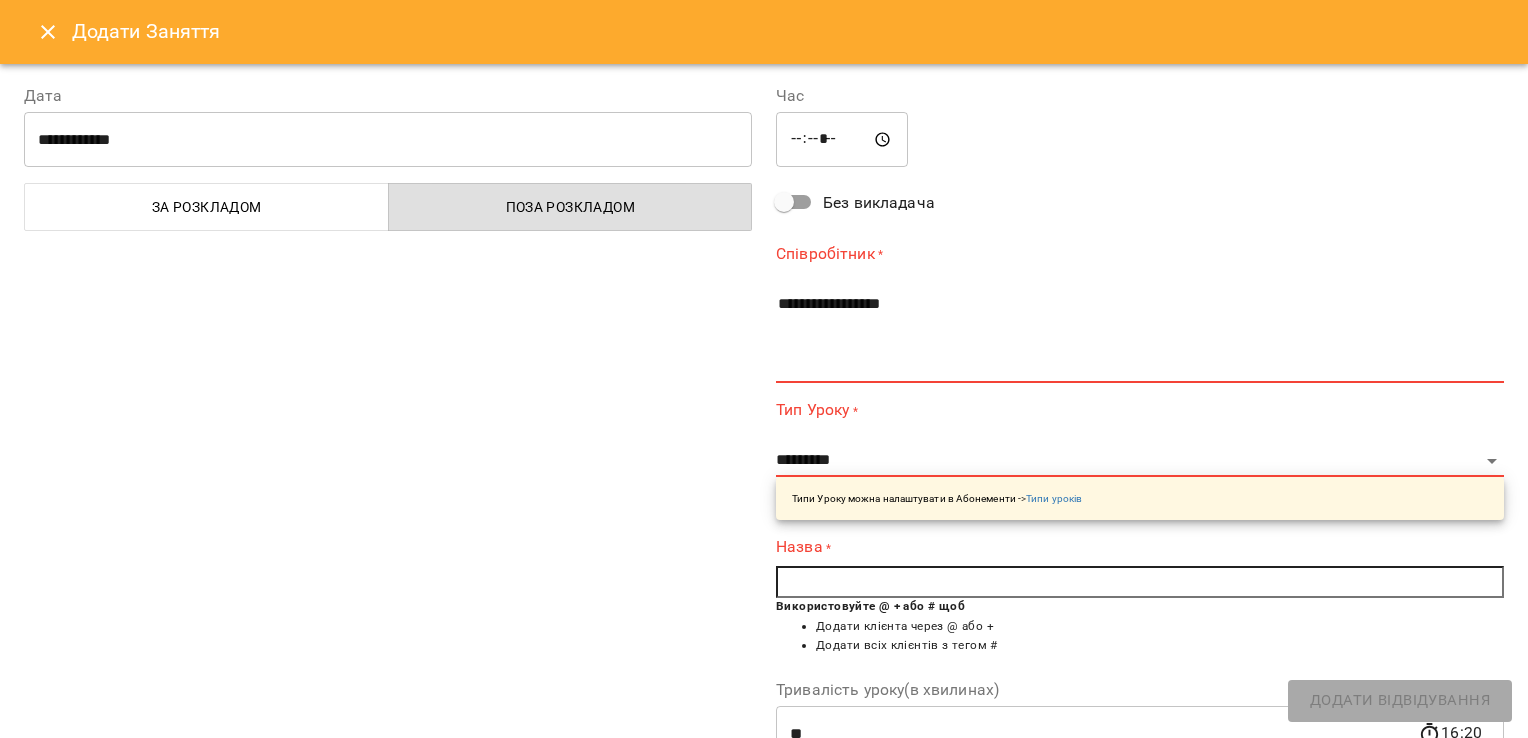 click 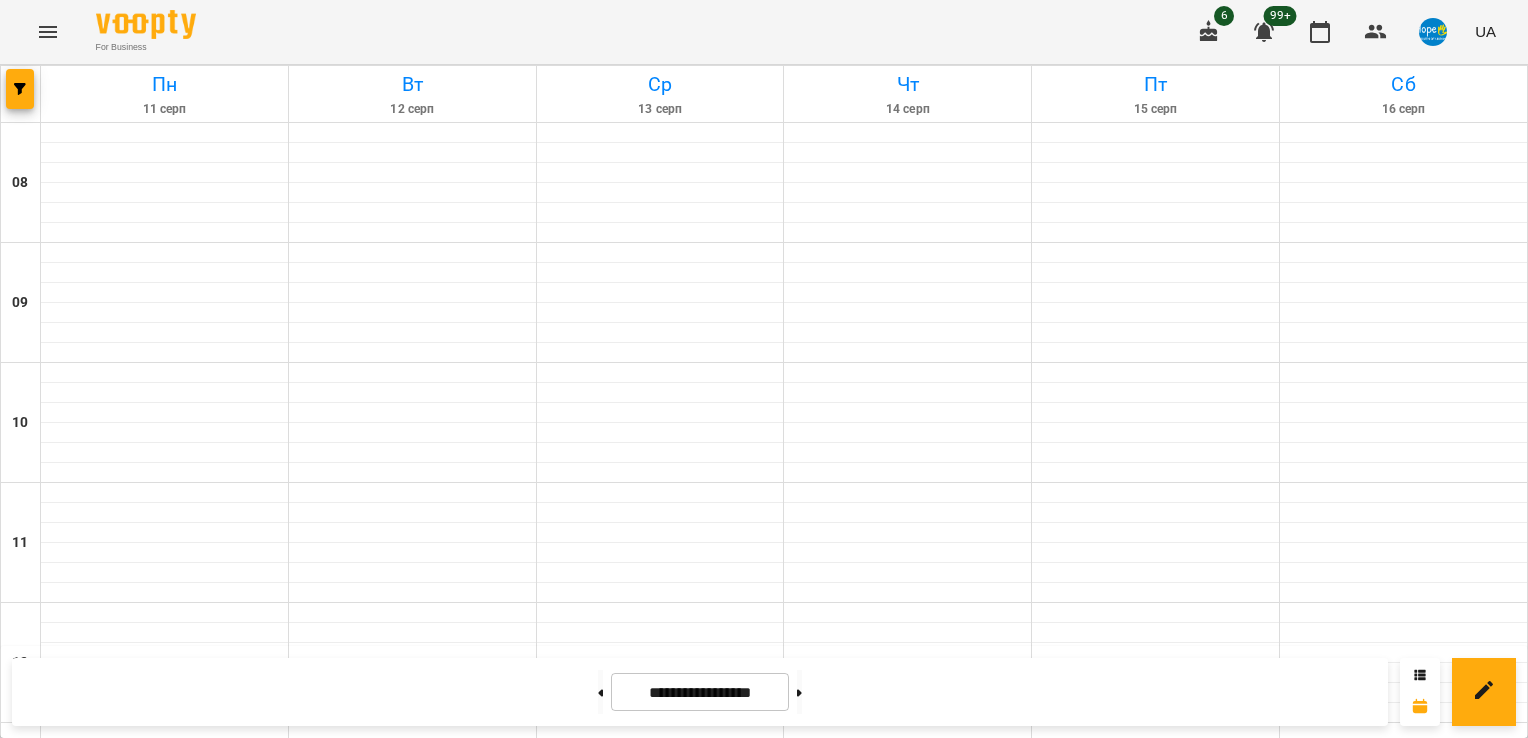 click 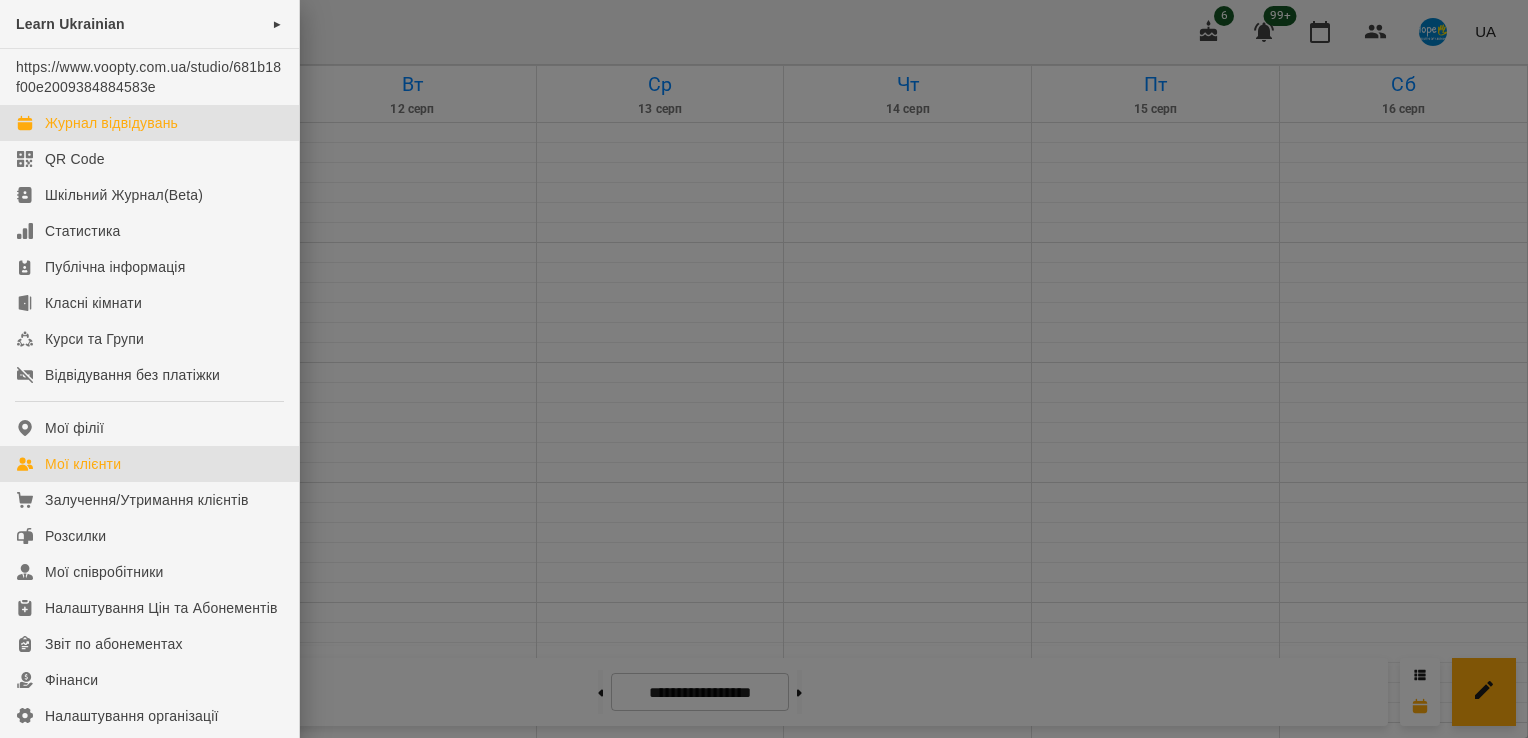 click on "Мої клієнти" at bounding box center (83, 464) 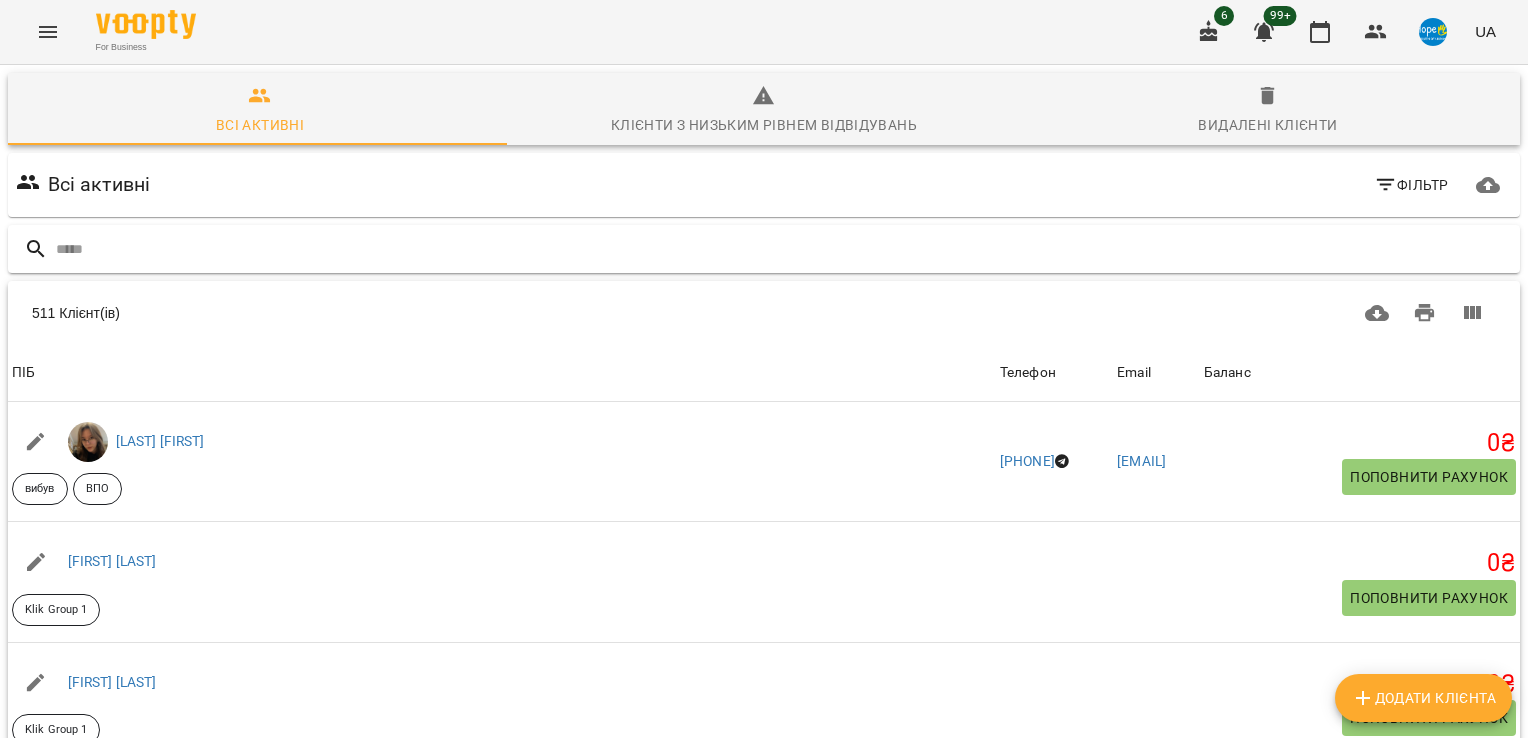 click at bounding box center [764, 249] 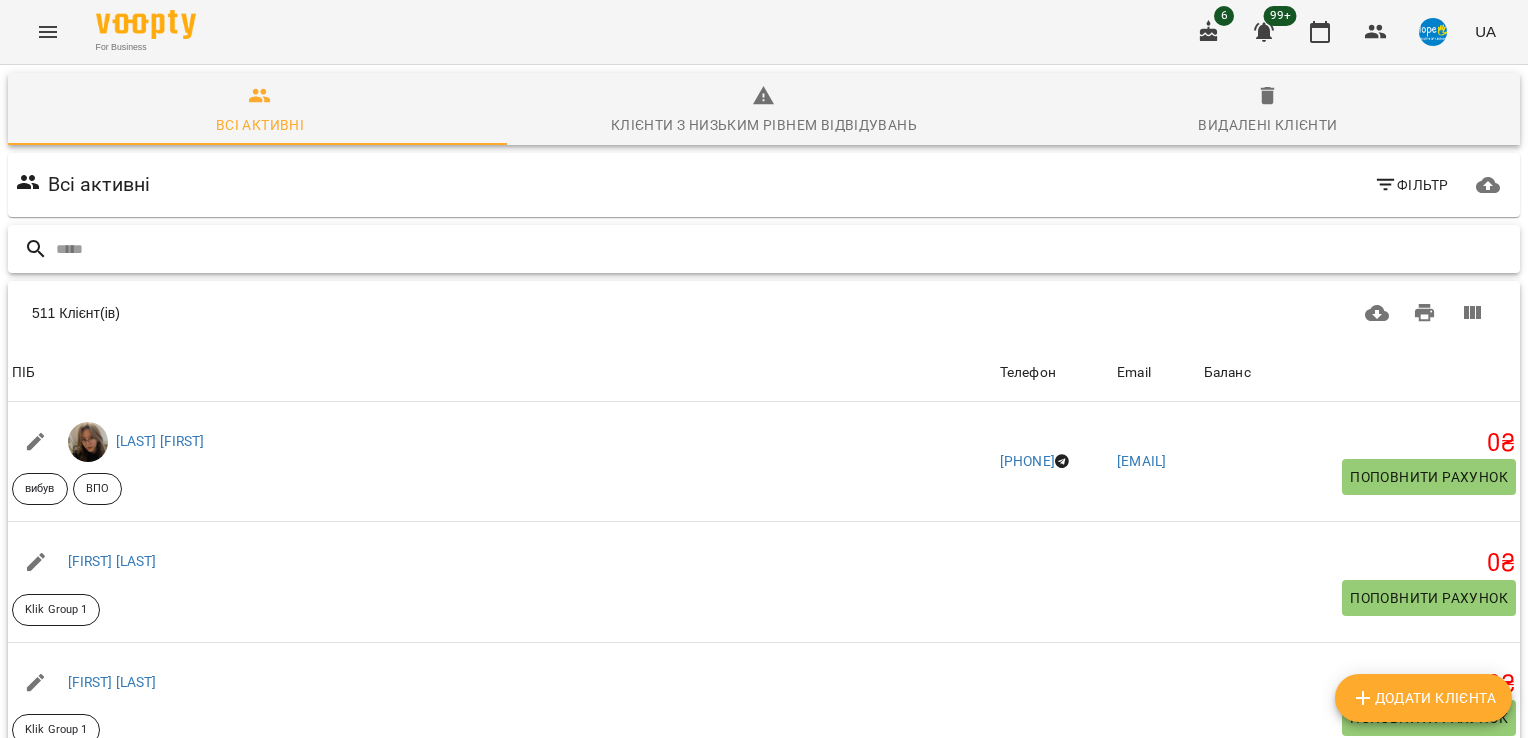 click at bounding box center (784, 249) 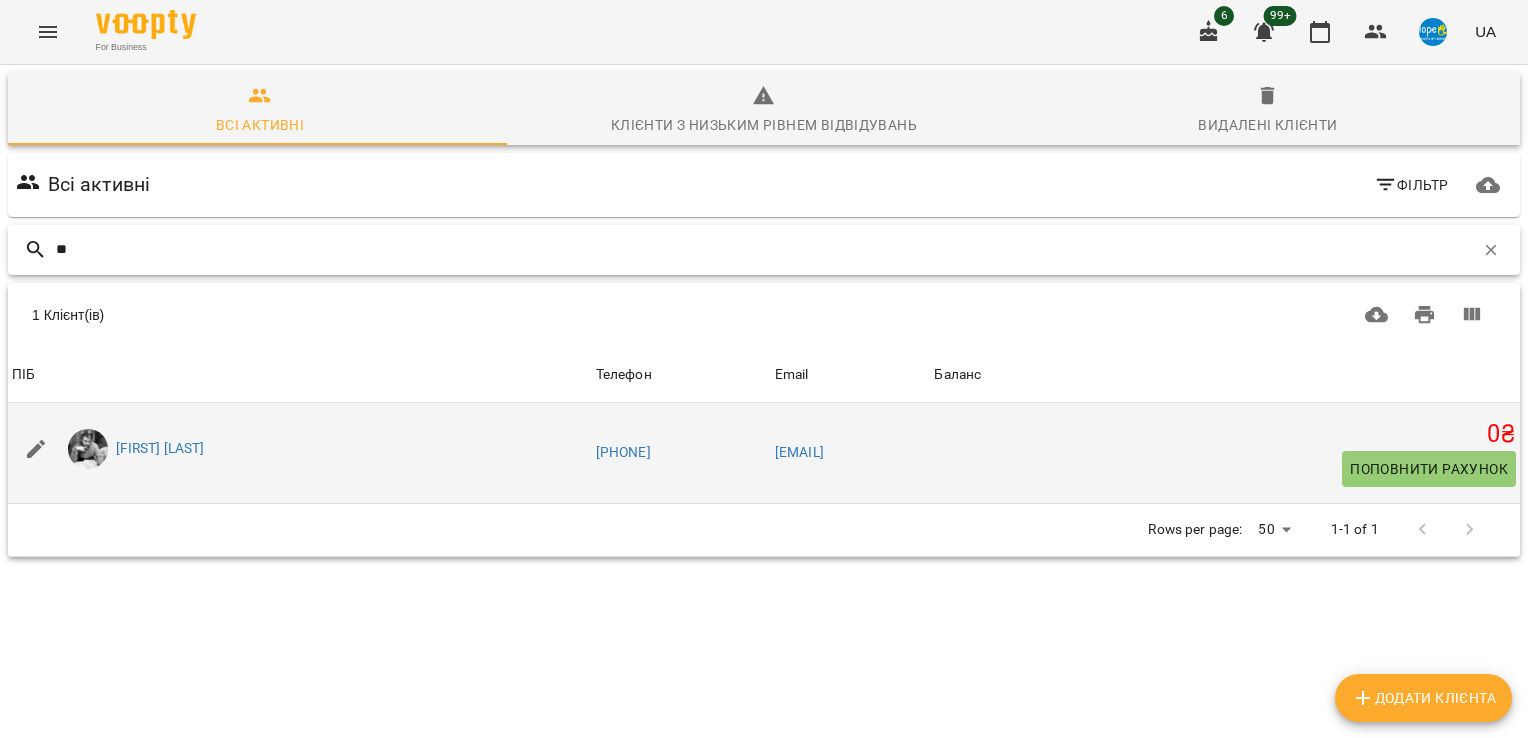 type on "**" 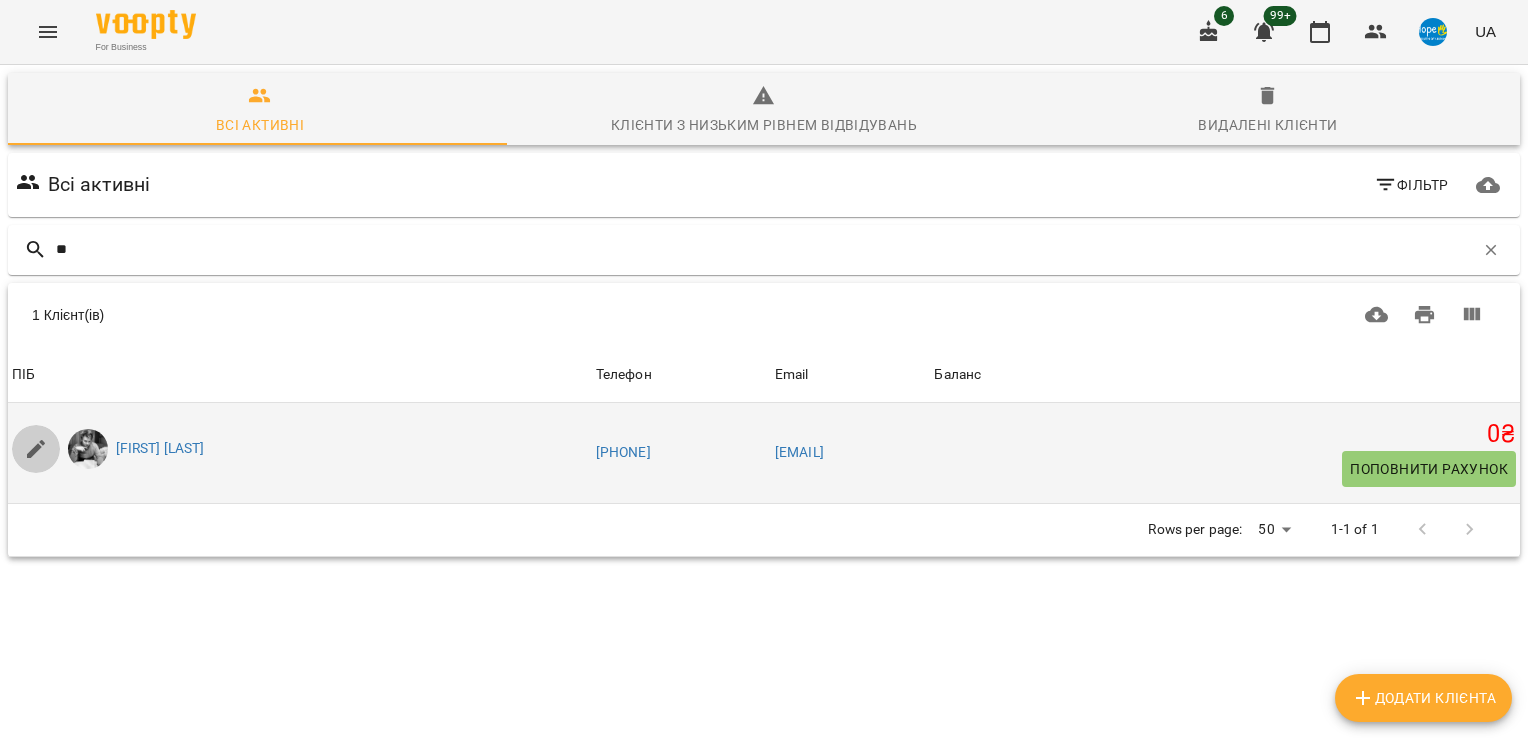 click 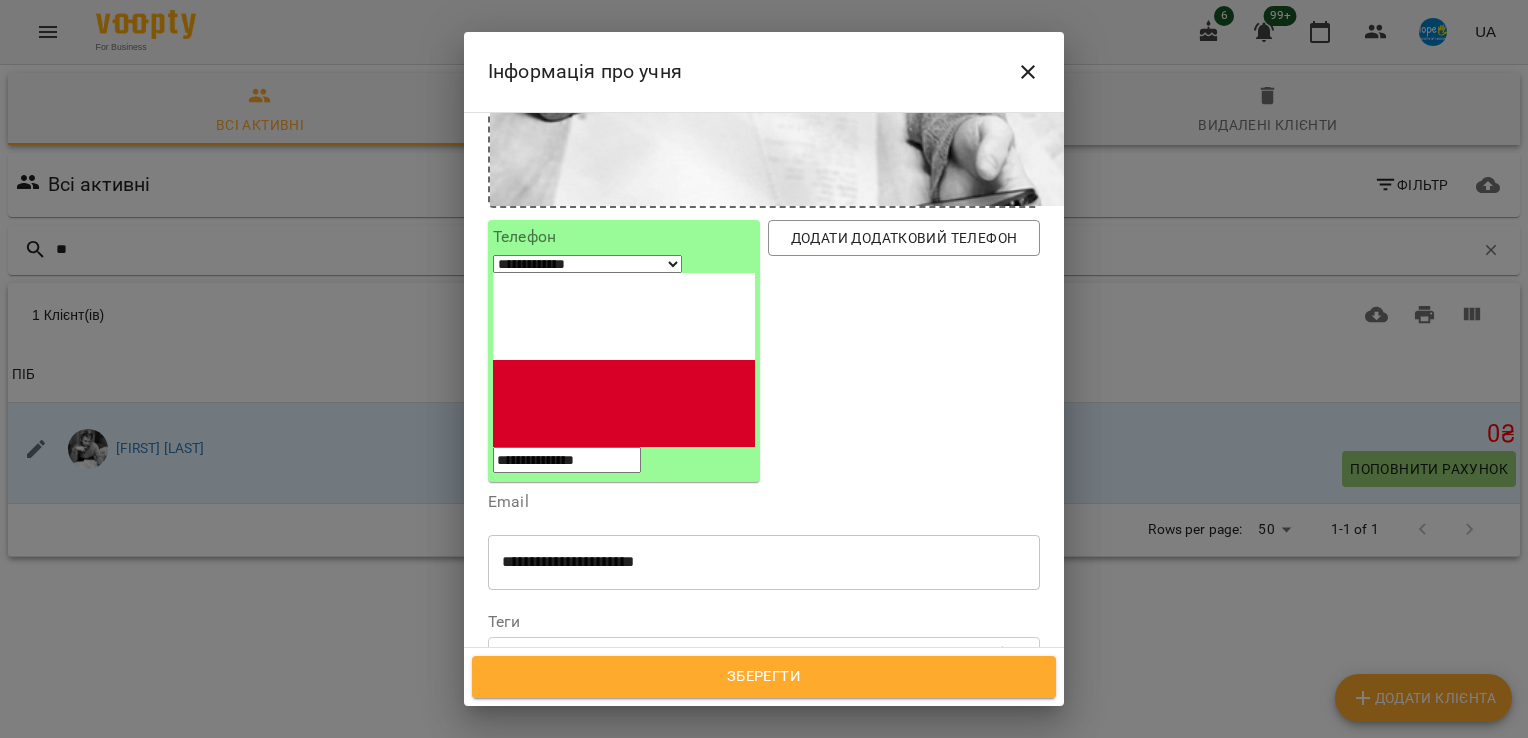 scroll, scrollTop: 700, scrollLeft: 0, axis: vertical 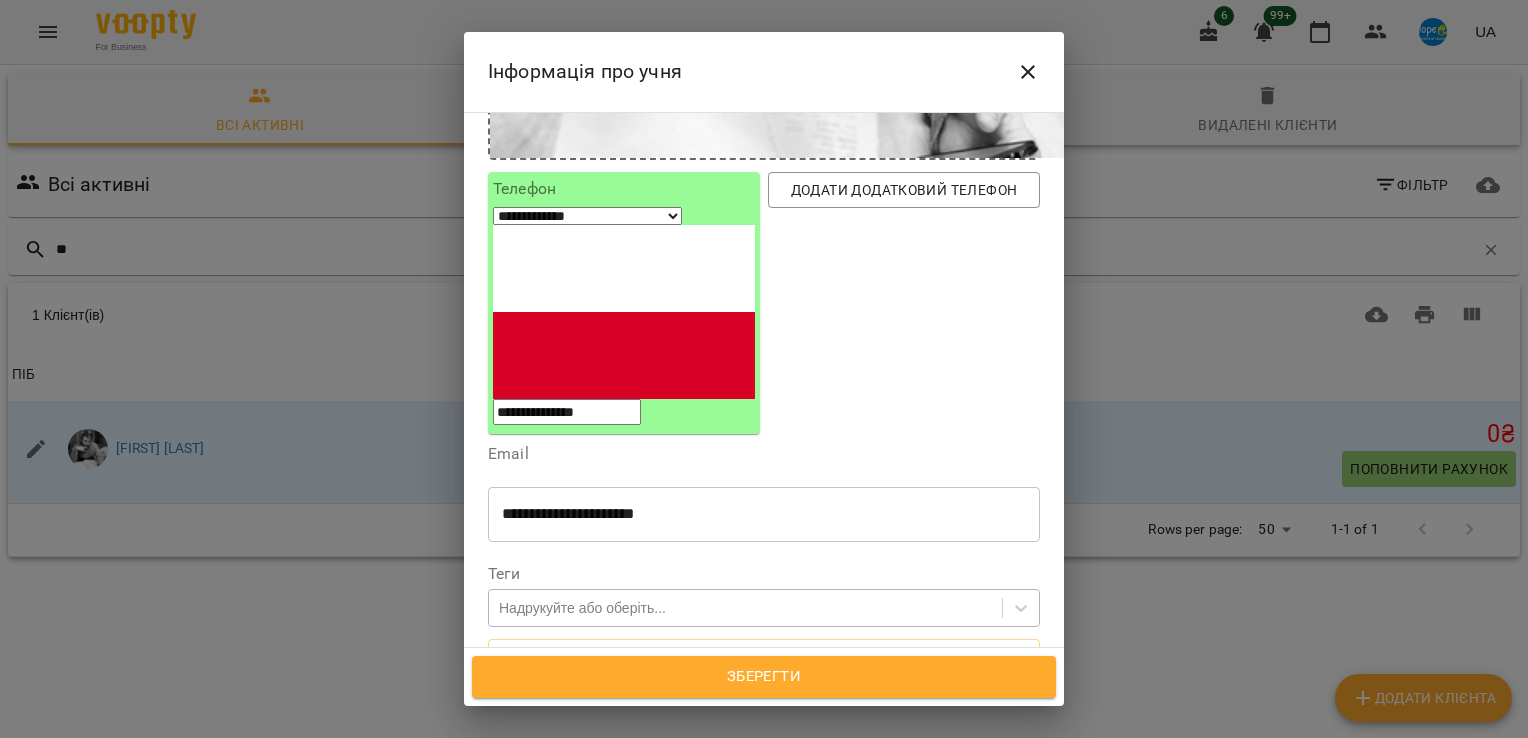 click on "Надрукуйте або оберіть..." at bounding box center [745, 608] 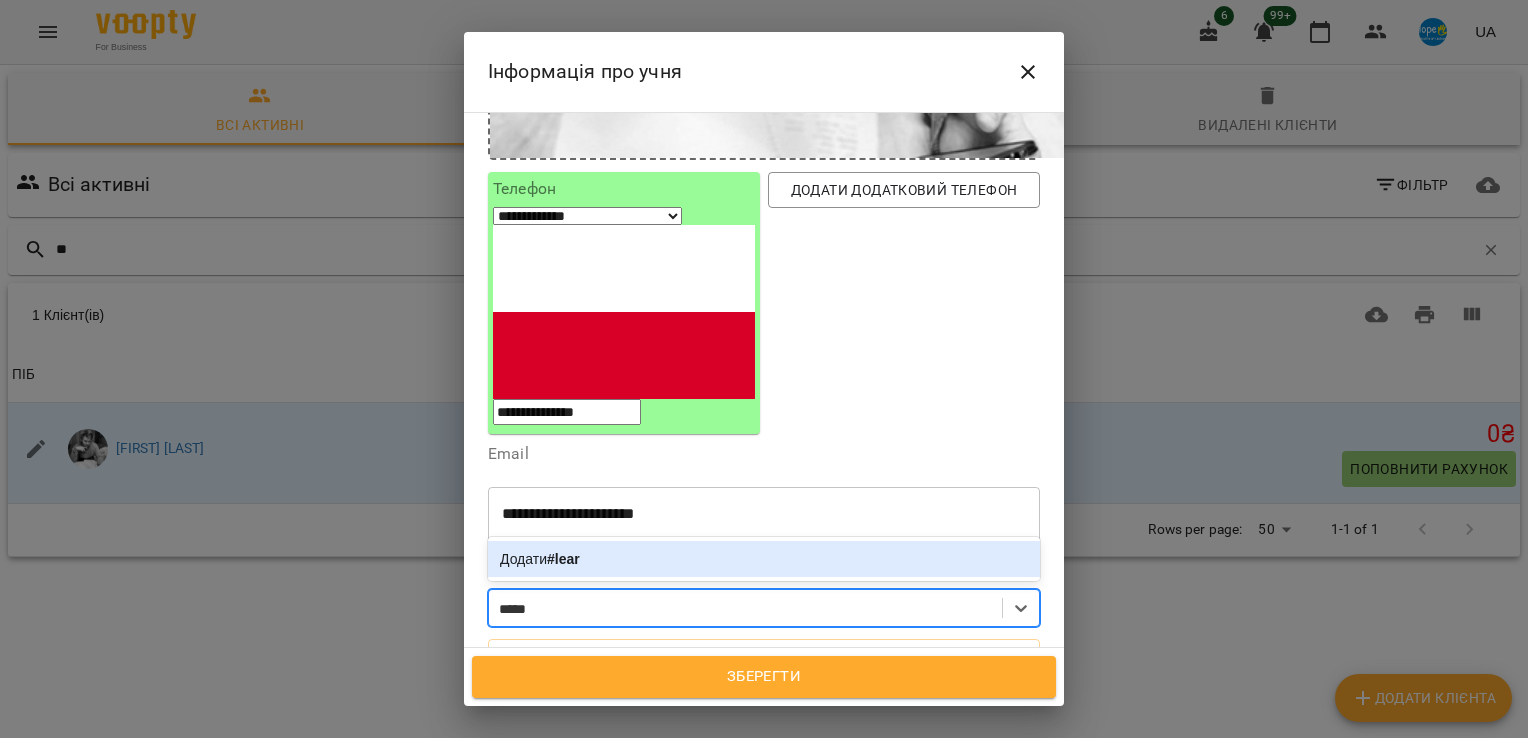 type on "******" 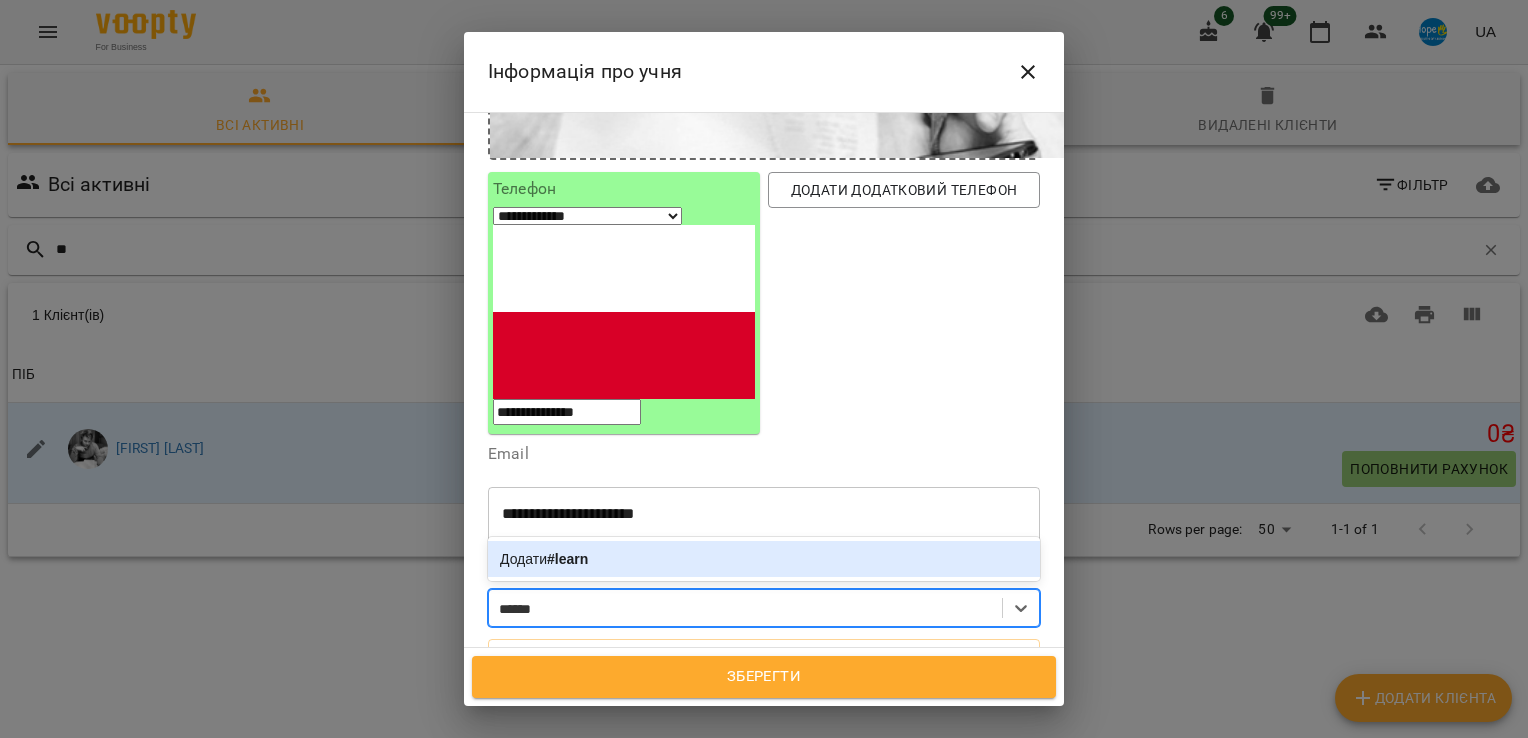 click on "Додати  #learn" at bounding box center [764, 559] 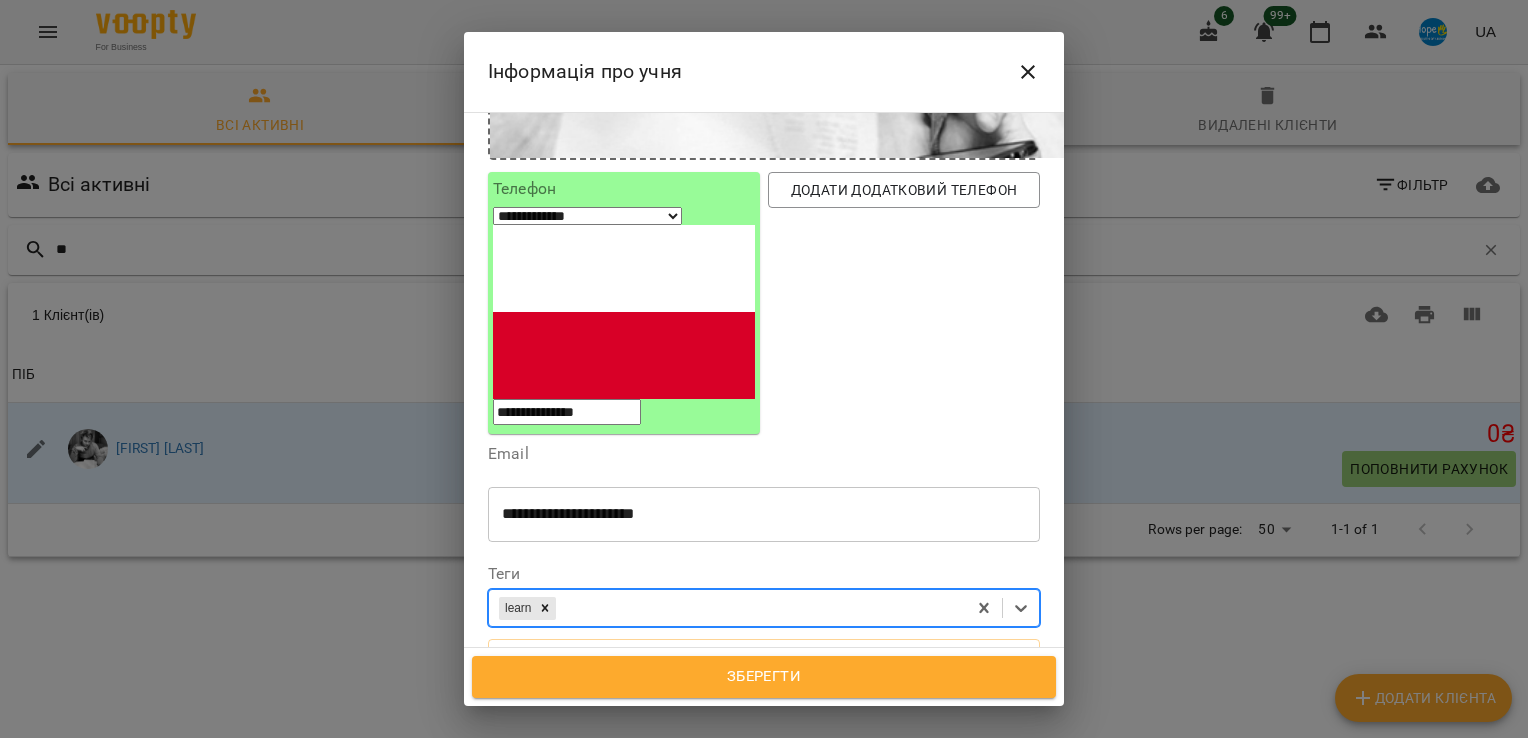scroll, scrollTop: 800, scrollLeft: 0, axis: vertical 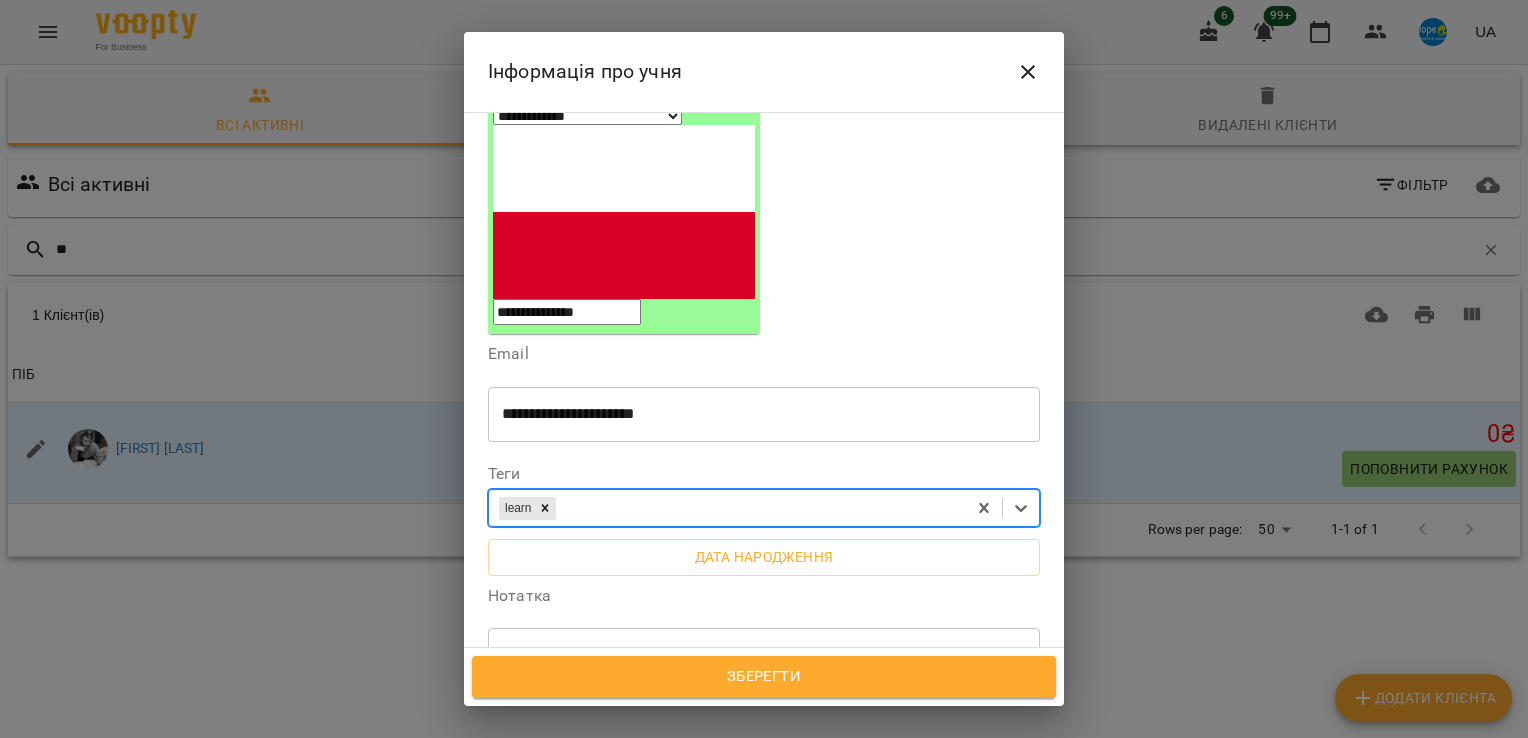 click on "**********" at bounding box center [756, 692] 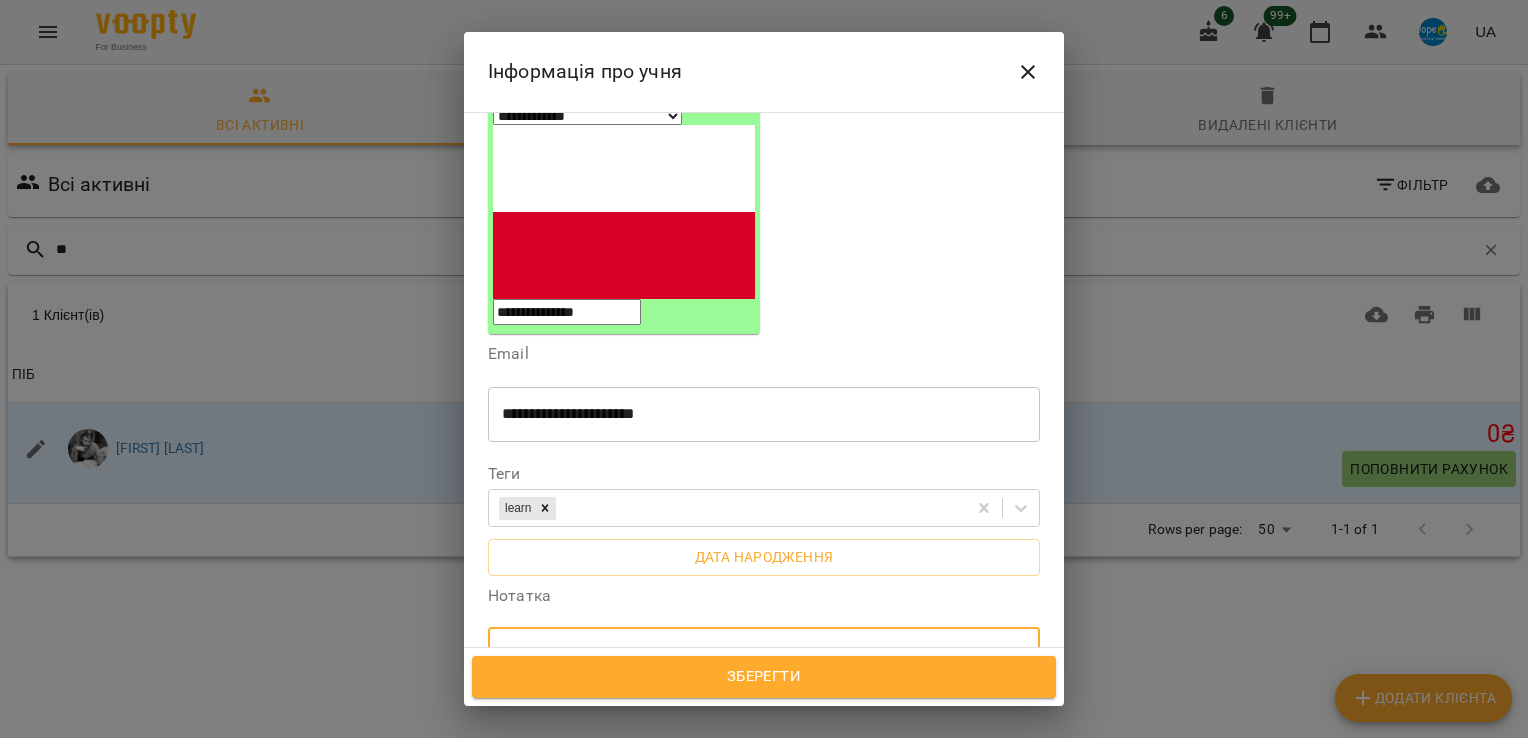 click on "**********" at bounding box center (756, 692) 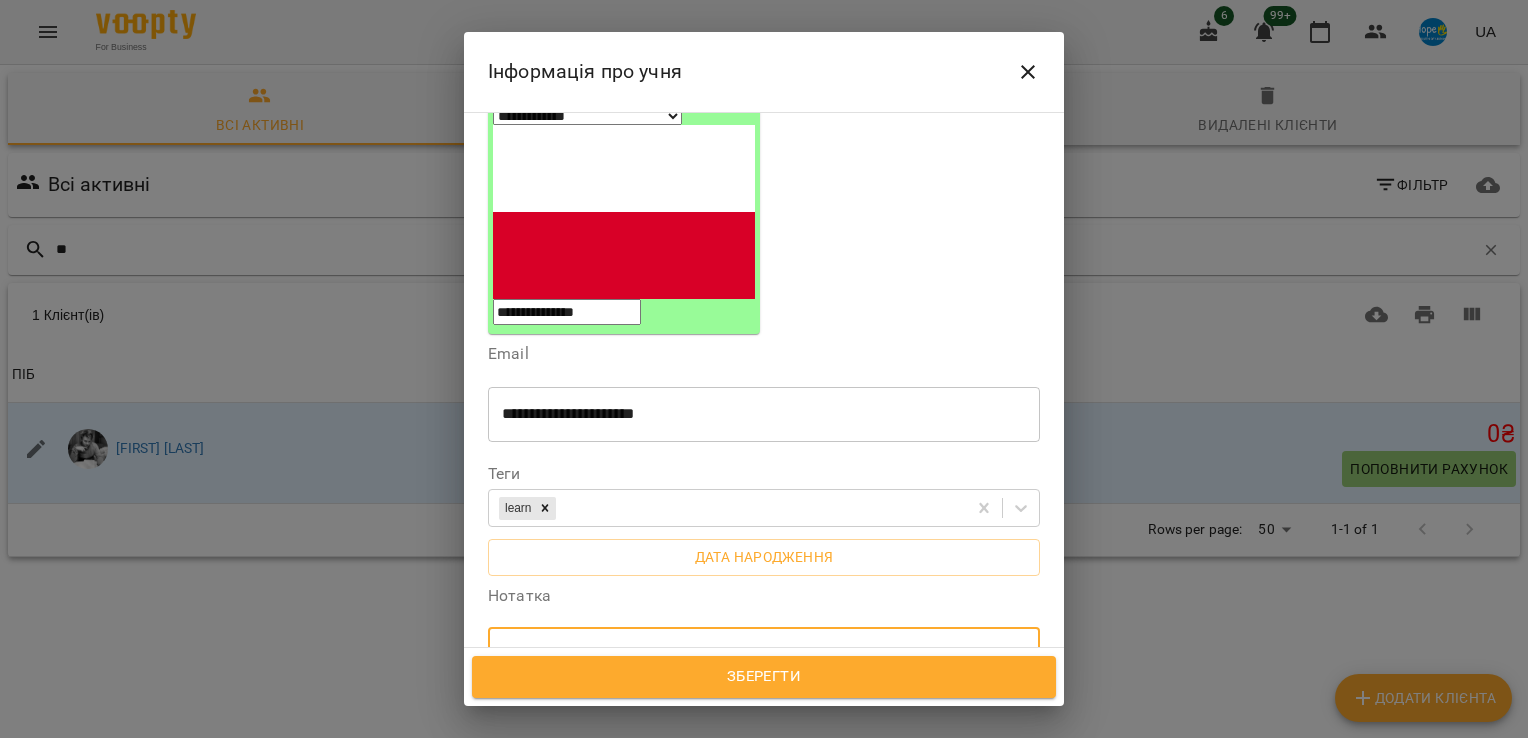paste on "**********" 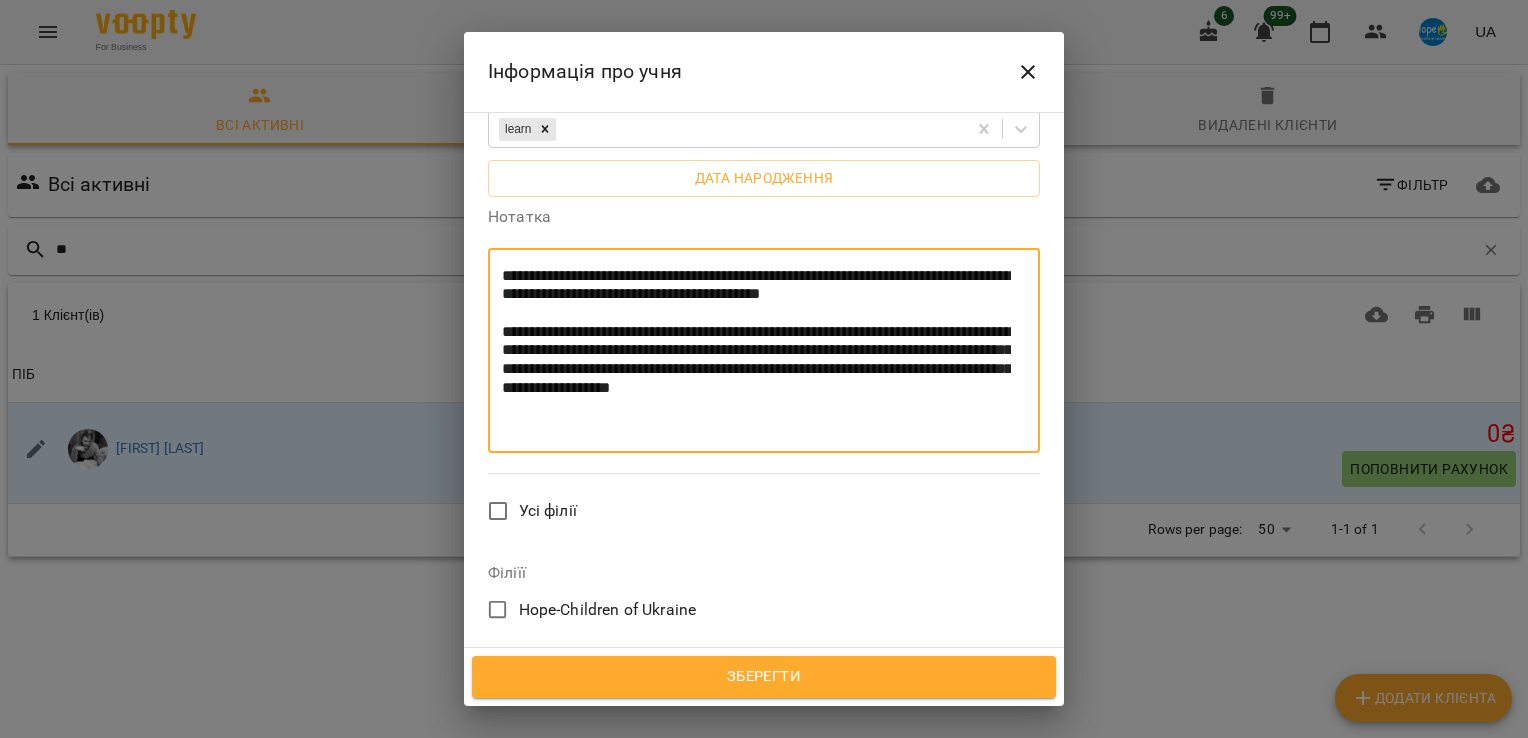 scroll, scrollTop: 1200, scrollLeft: 0, axis: vertical 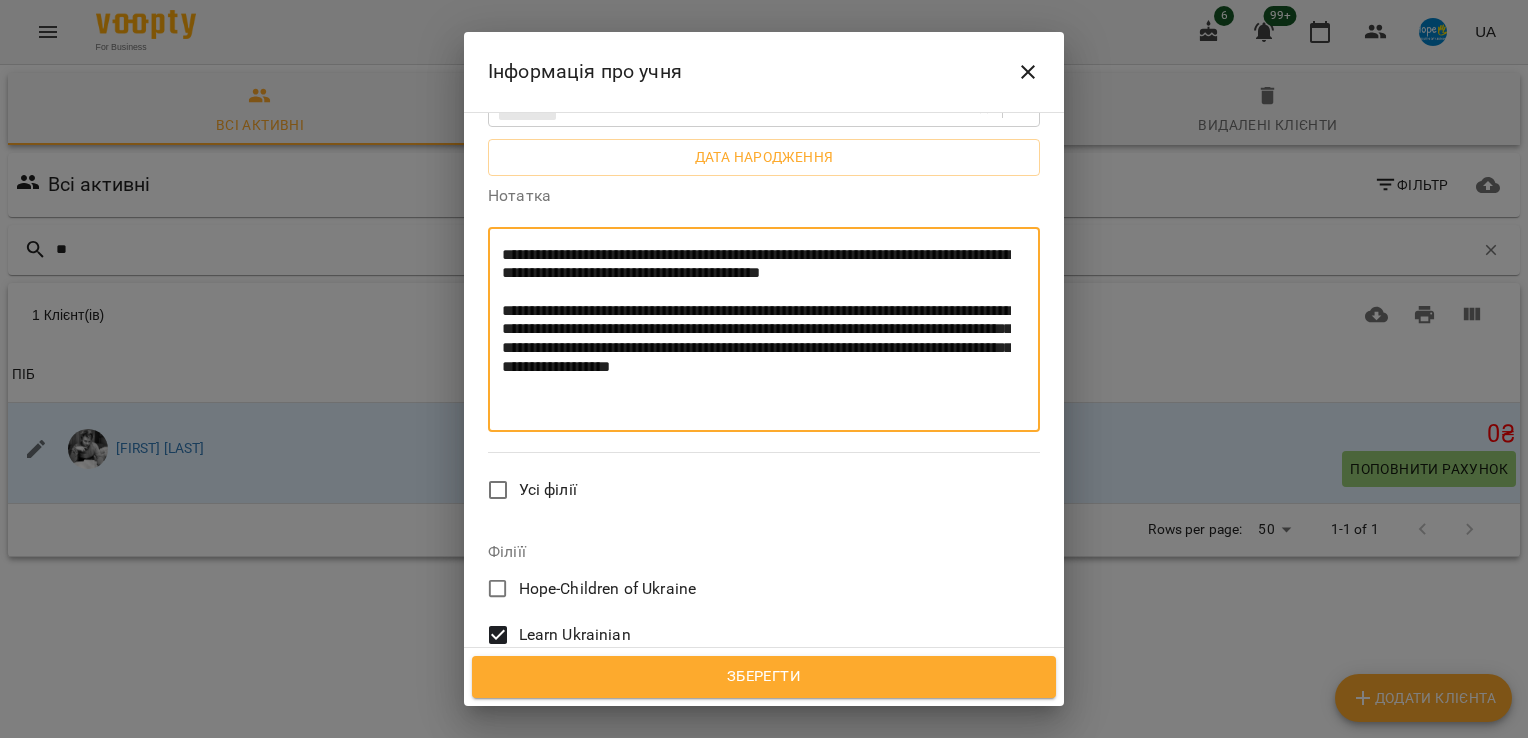 type on "**********" 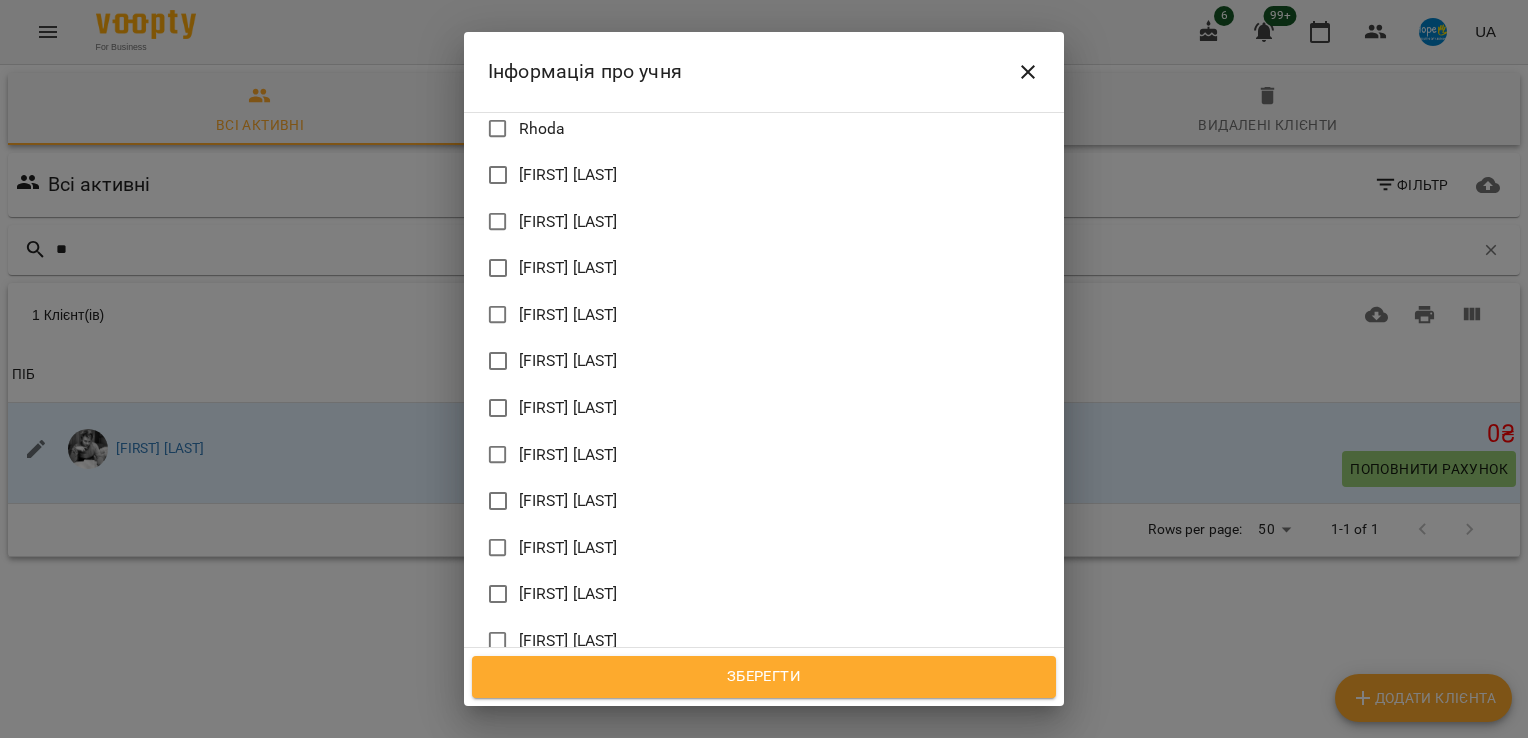 scroll, scrollTop: 1991, scrollLeft: 0, axis: vertical 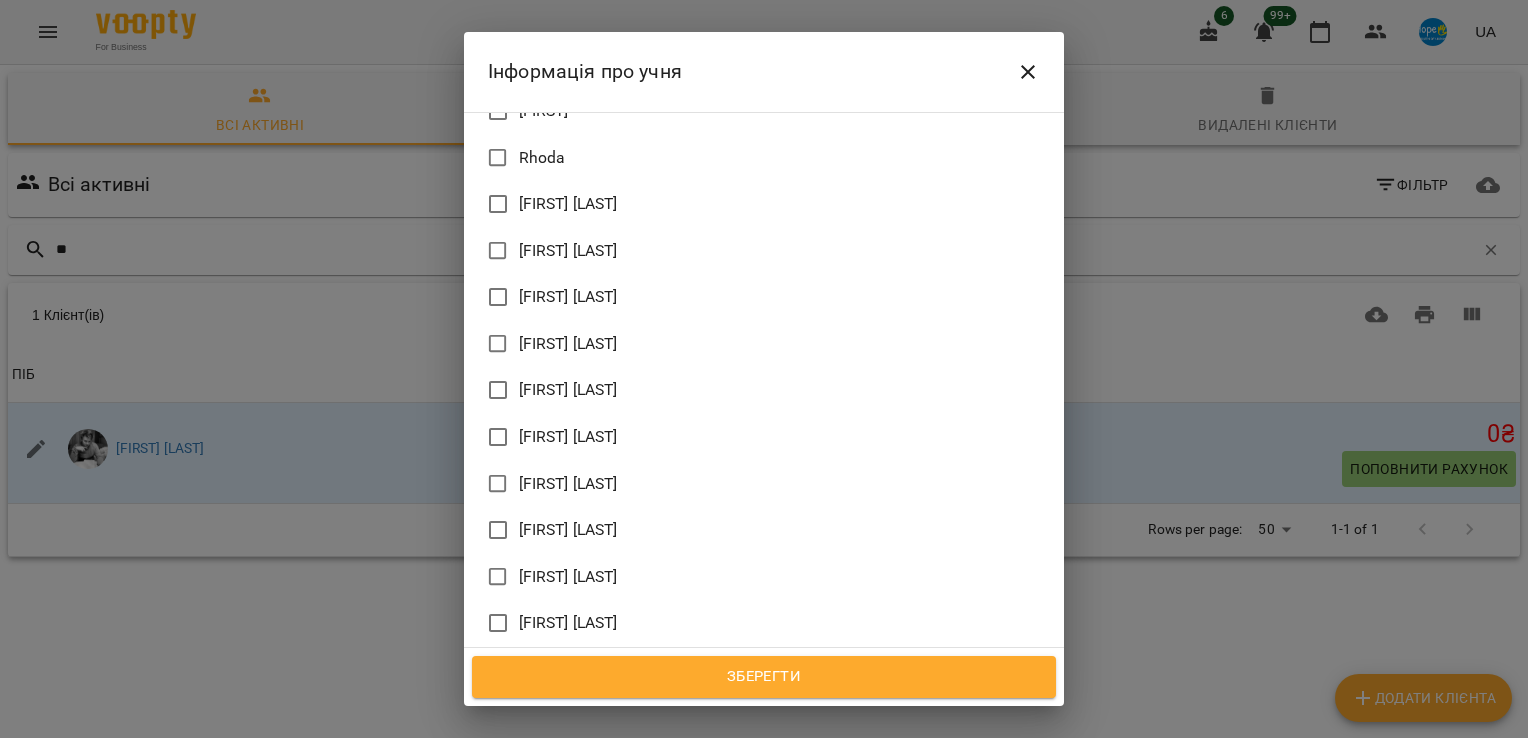 click on "[FIRST] [LAST]" at bounding box center [568, 530] 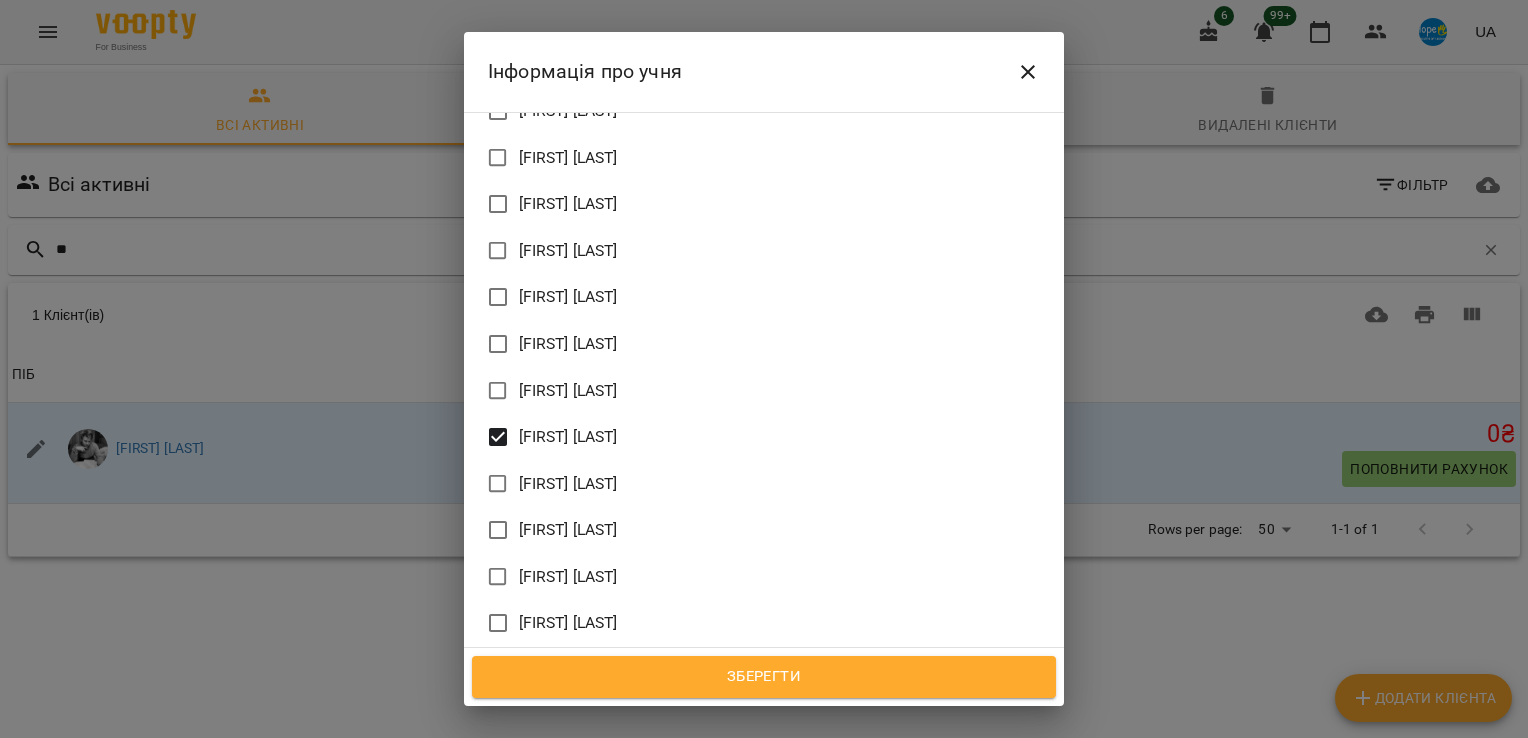 scroll, scrollTop: 1491, scrollLeft: 0, axis: vertical 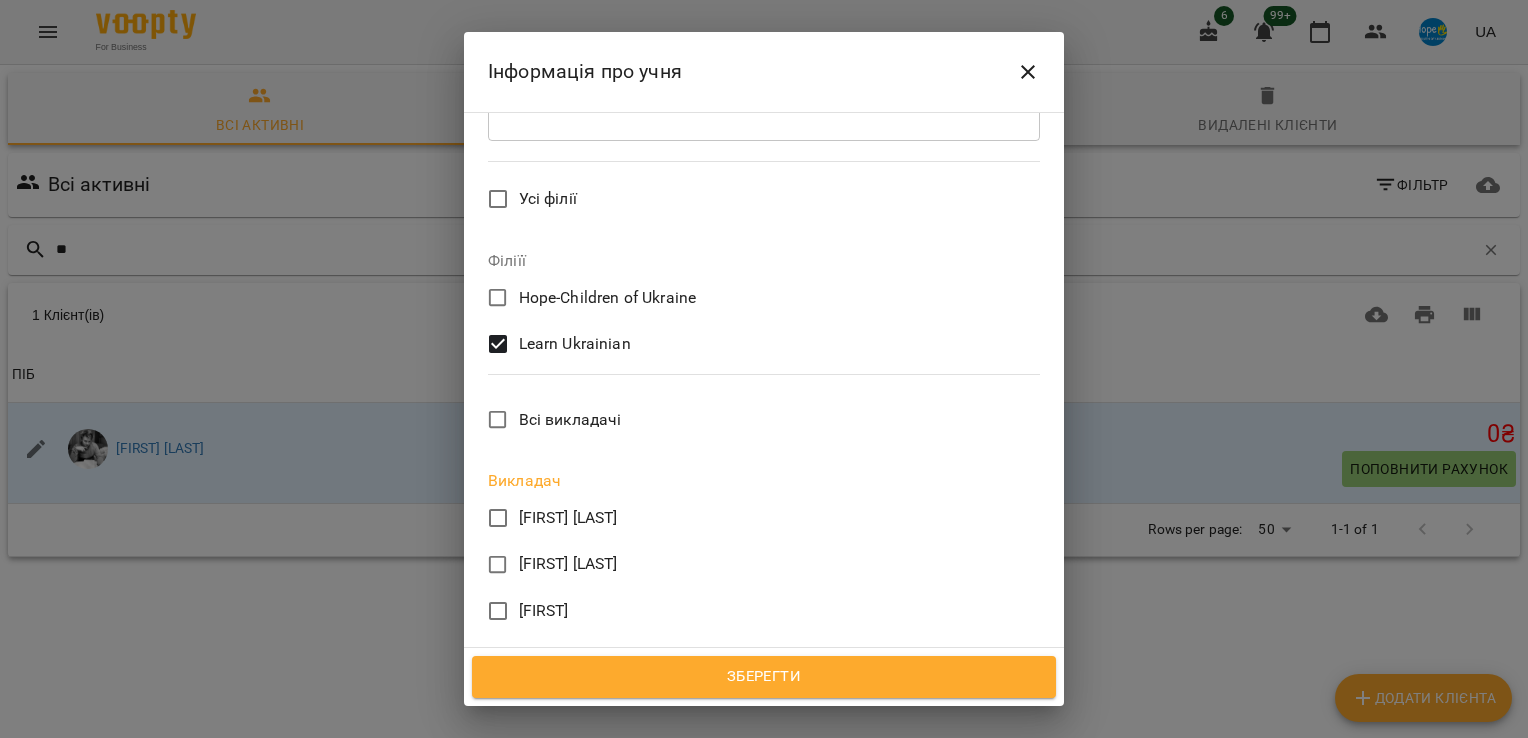 click on "Зберегти" at bounding box center [764, 677] 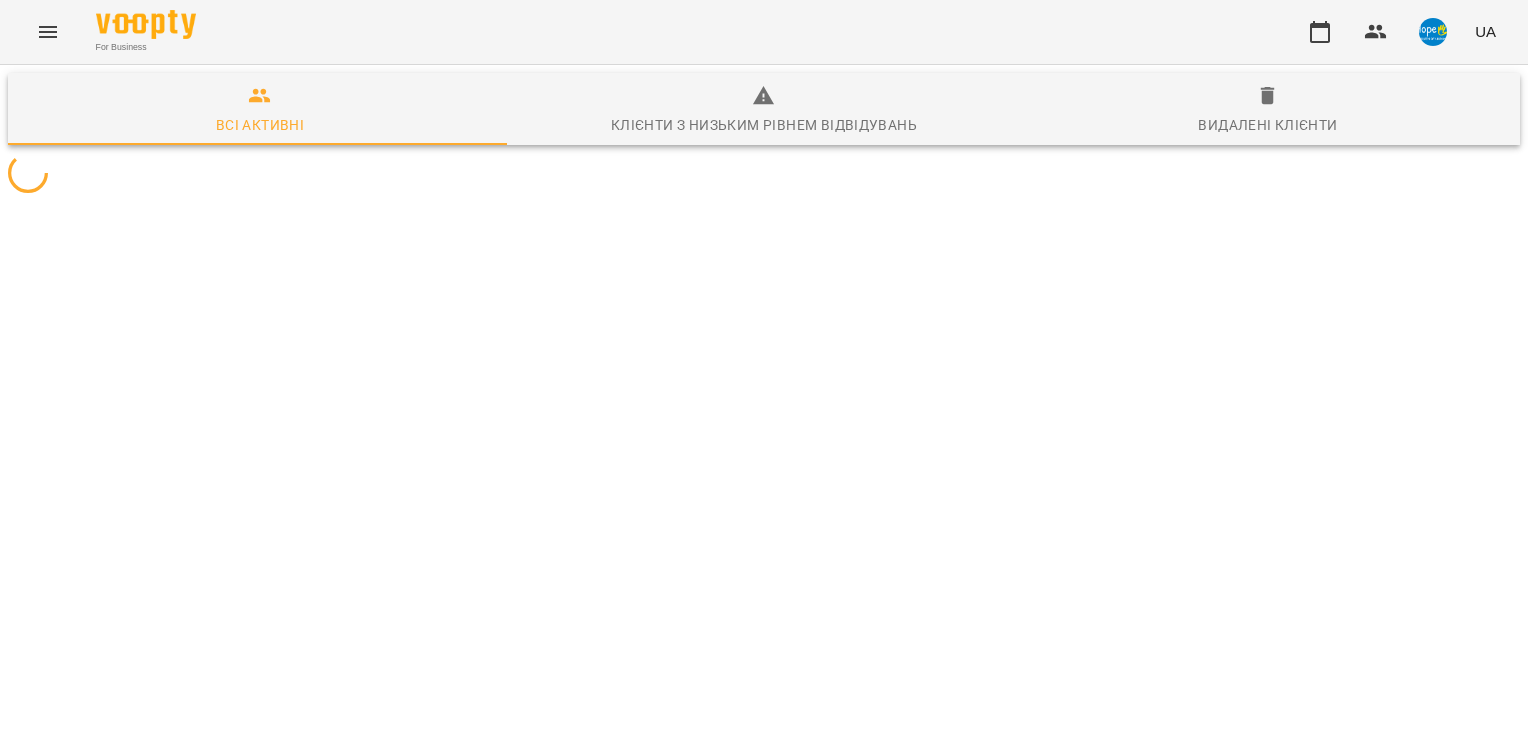scroll, scrollTop: 0, scrollLeft: 0, axis: both 